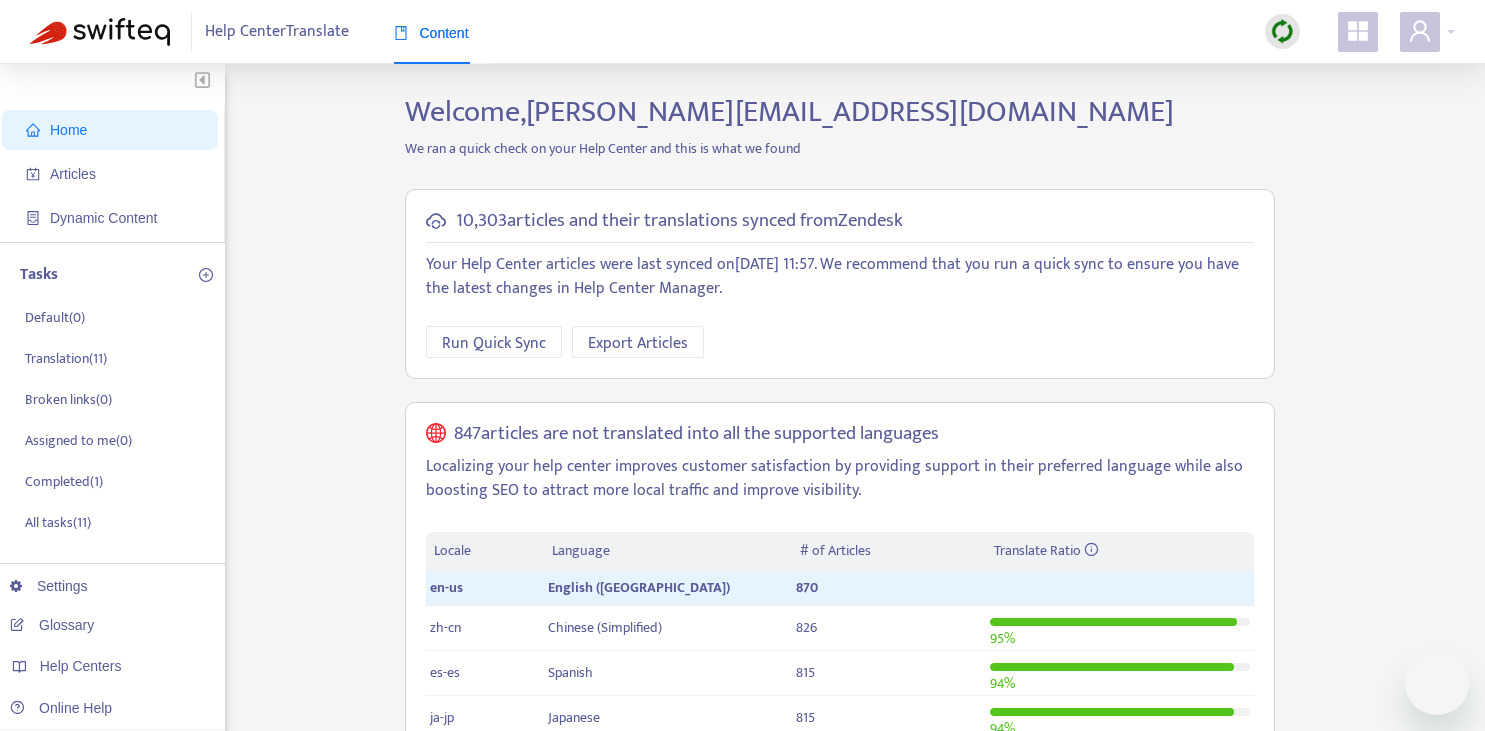 scroll, scrollTop: 0, scrollLeft: 0, axis: both 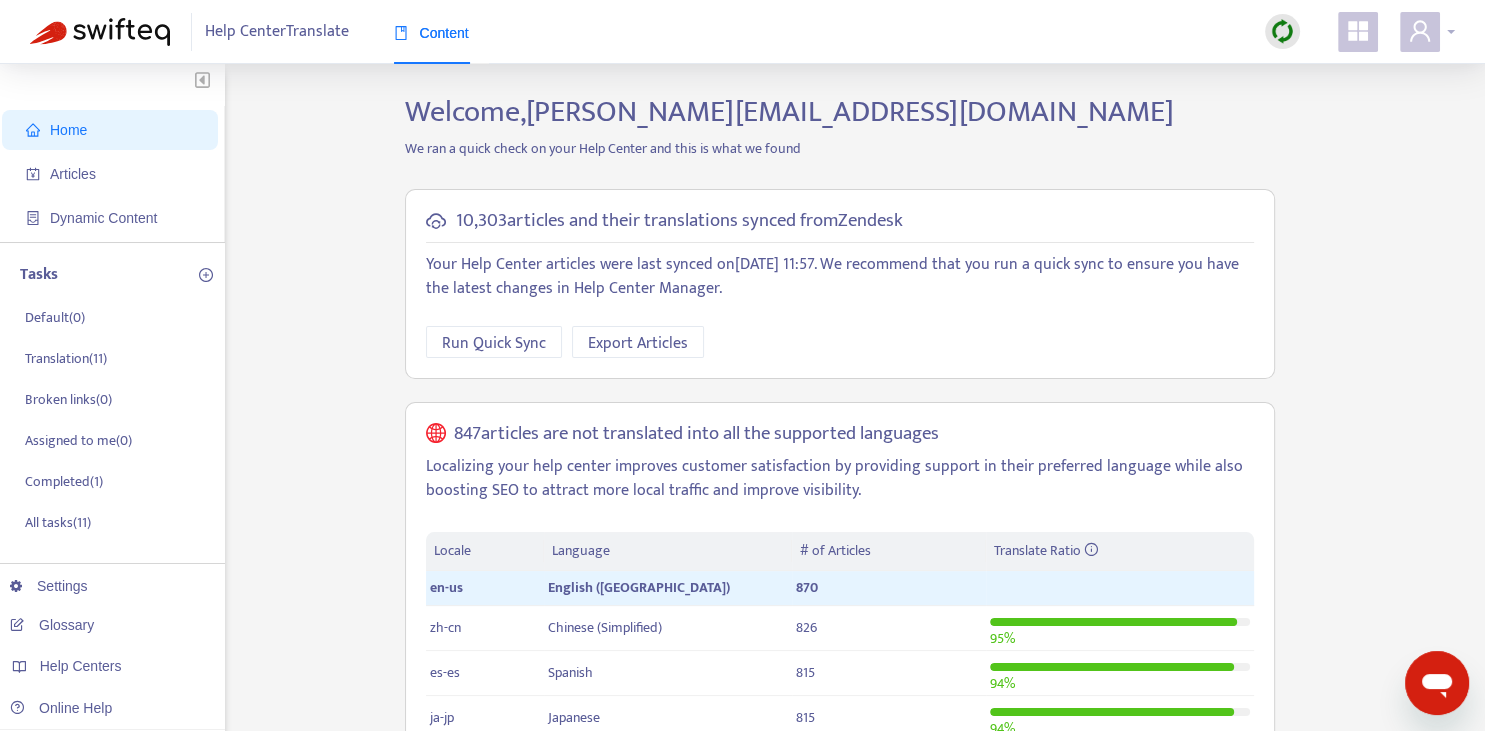 click 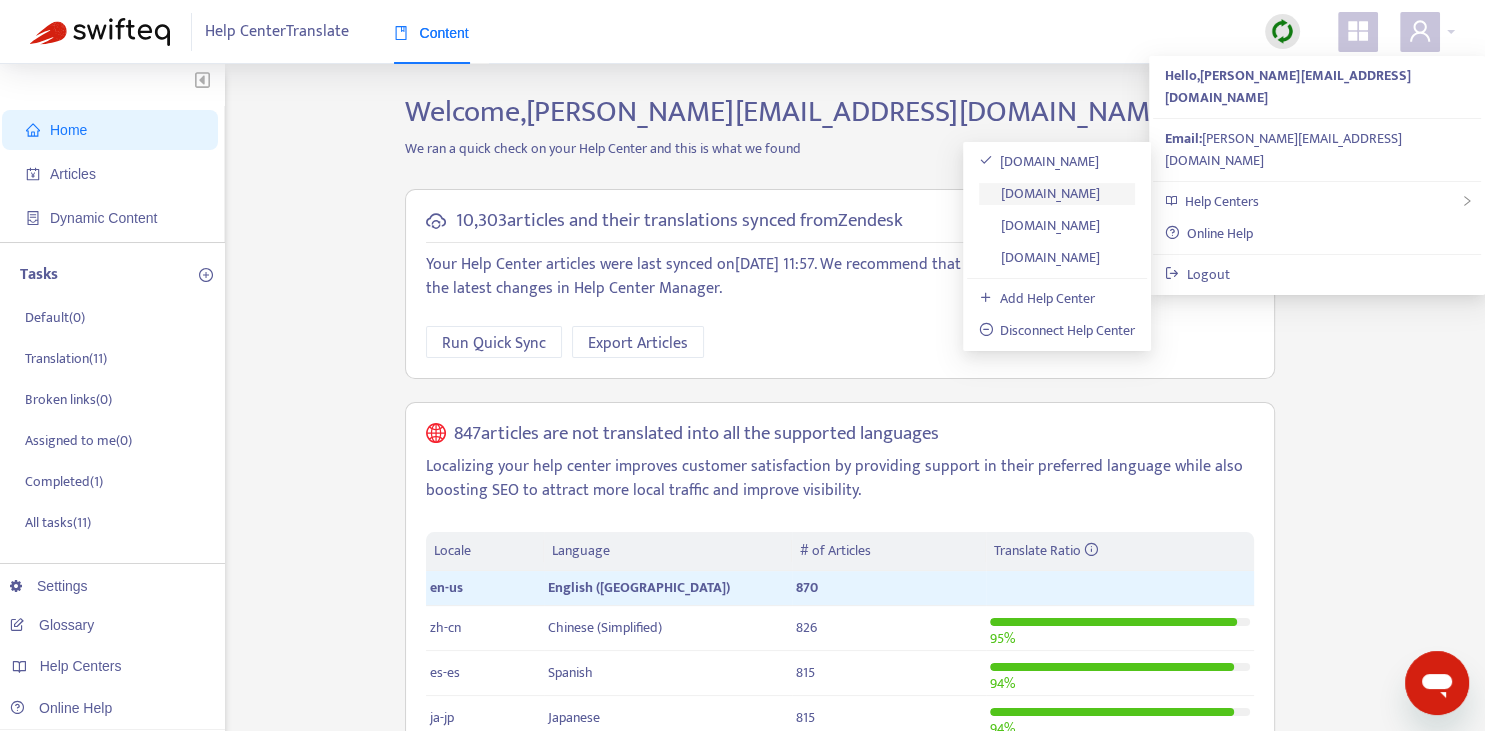 click on "[DOMAIN_NAME]" at bounding box center [1040, 193] 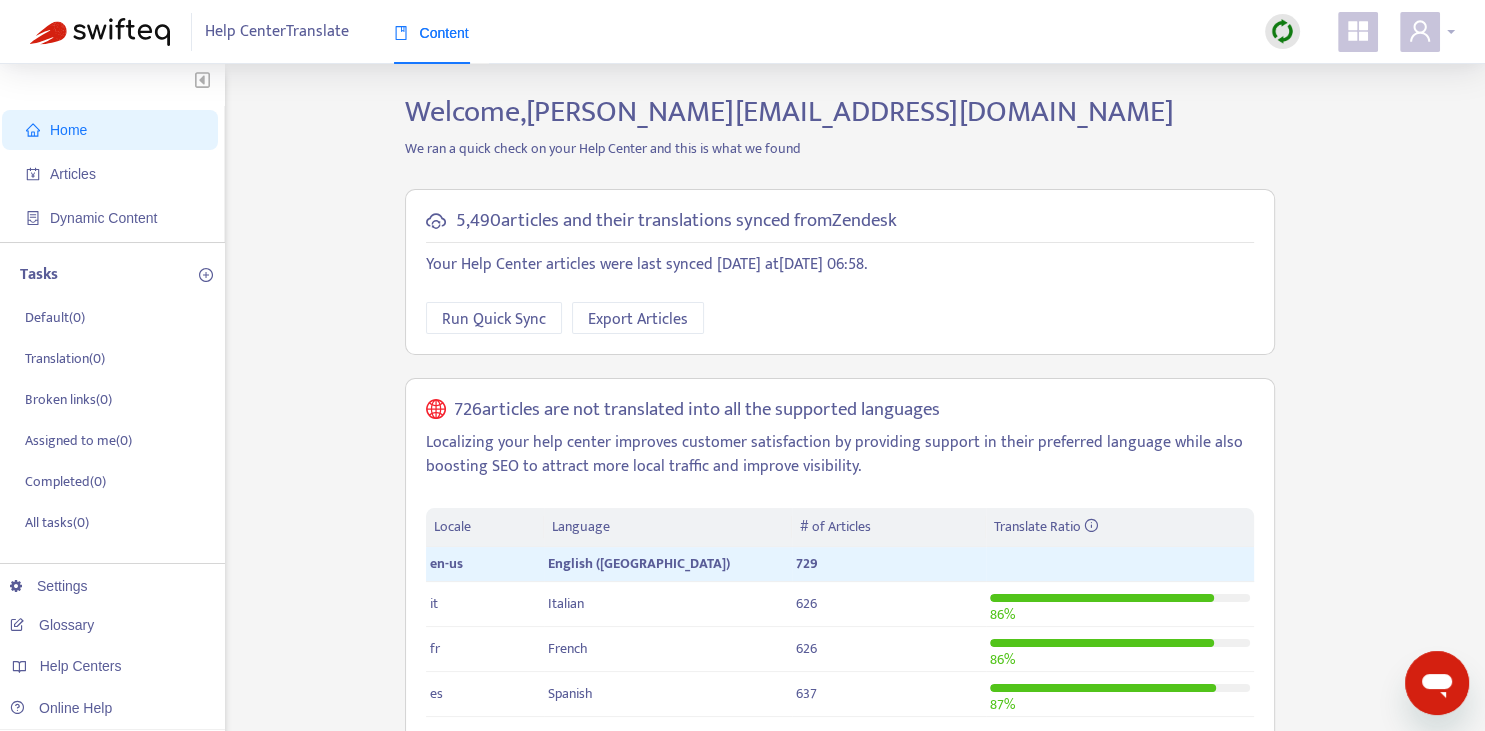 click 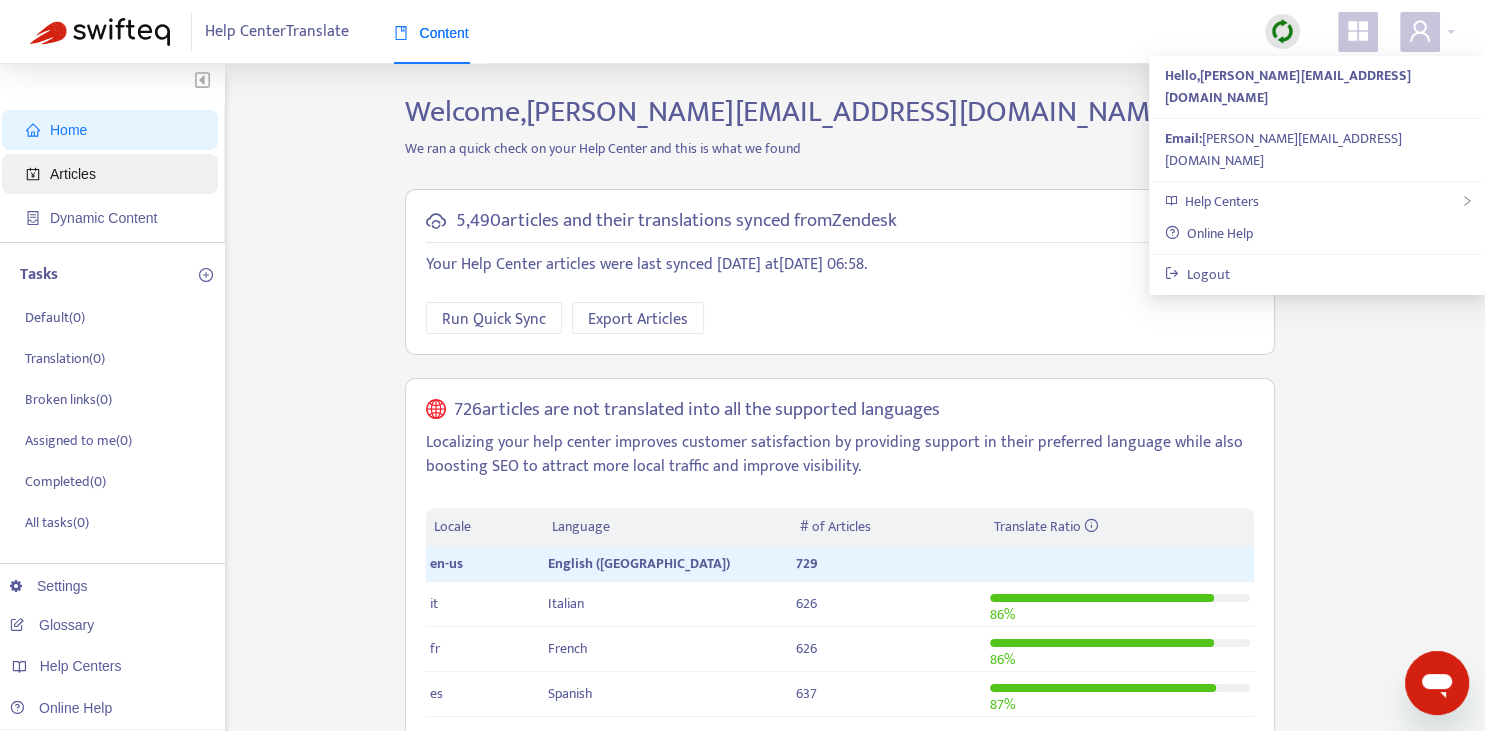click on "Articles" at bounding box center [114, 174] 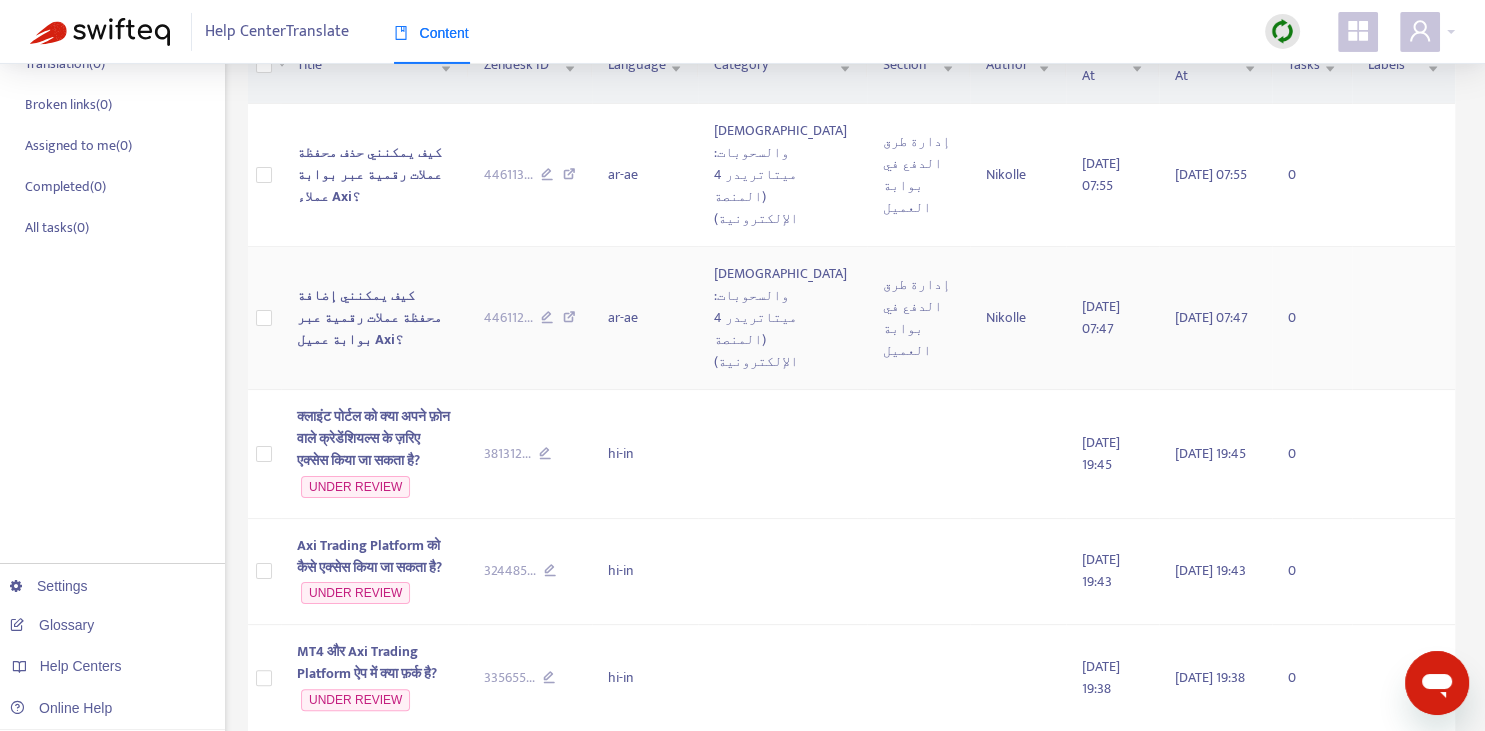 scroll, scrollTop: 211, scrollLeft: 0, axis: vertical 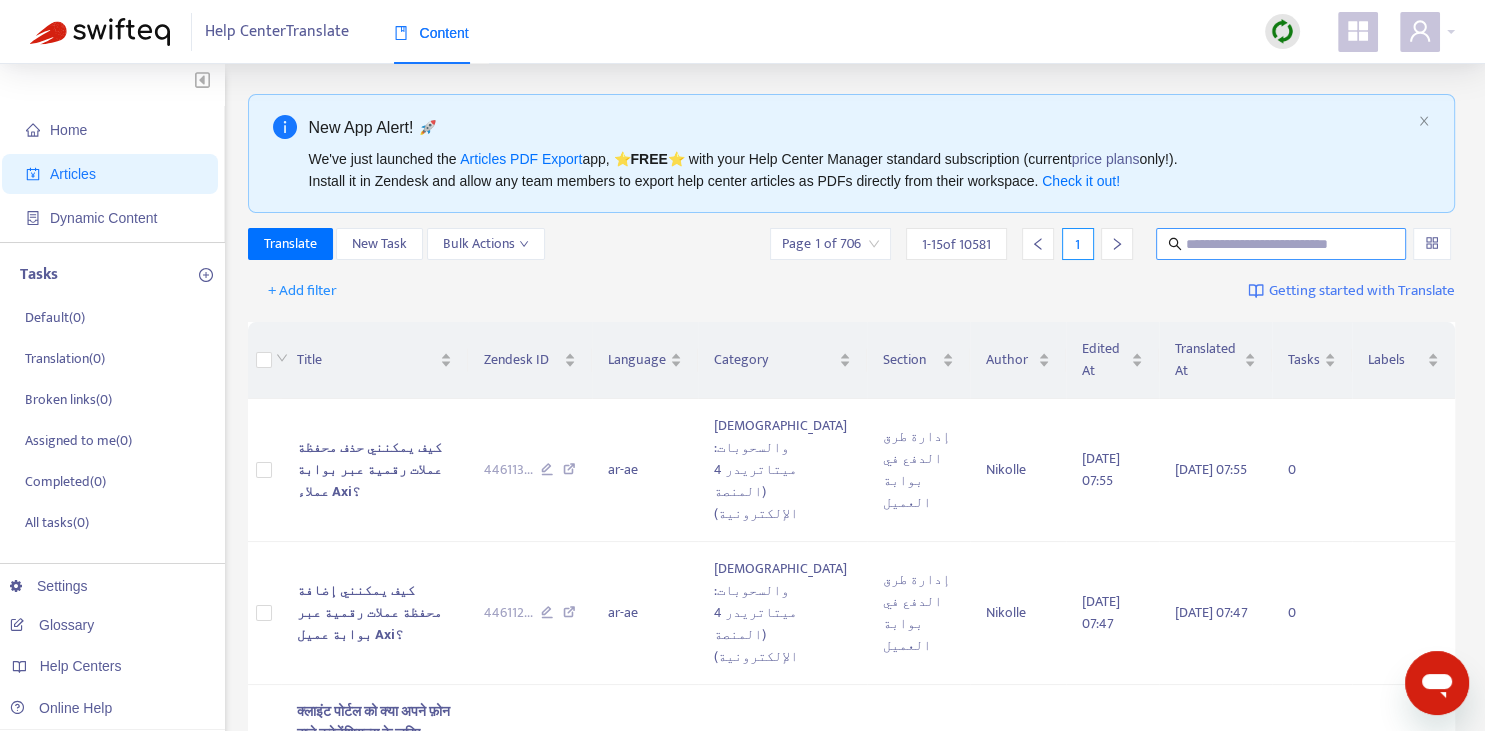 click at bounding box center (1282, 244) 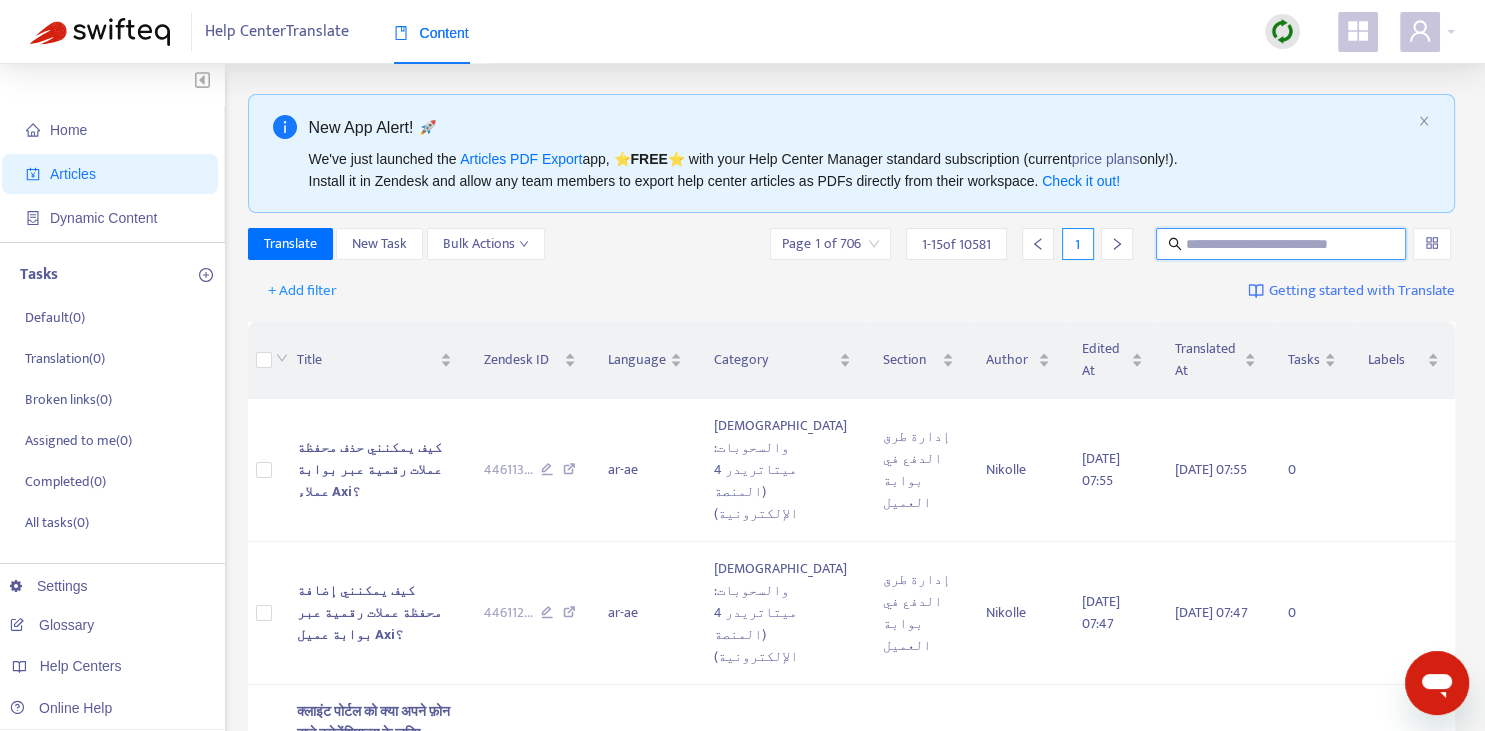 paste on "**********" 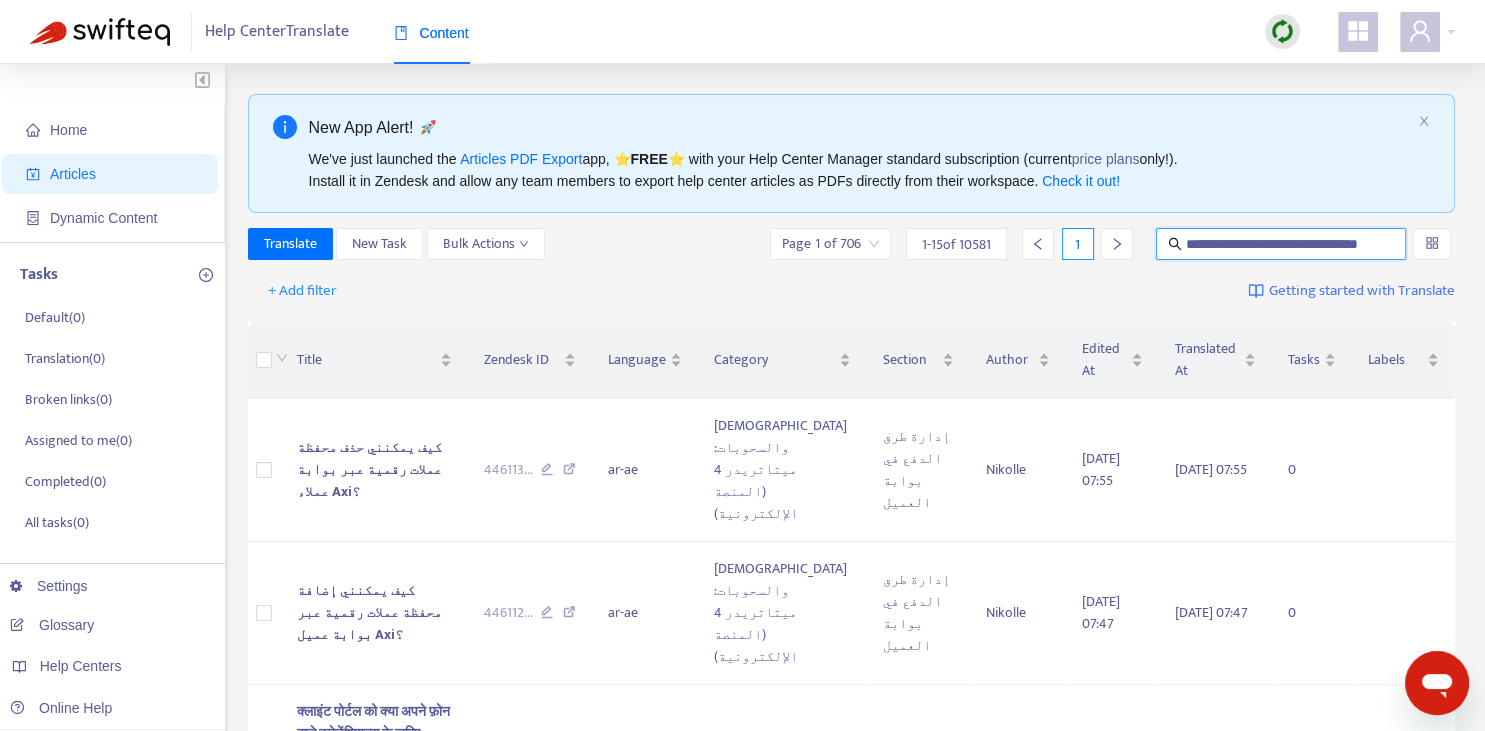 scroll, scrollTop: 0, scrollLeft: 19, axis: horizontal 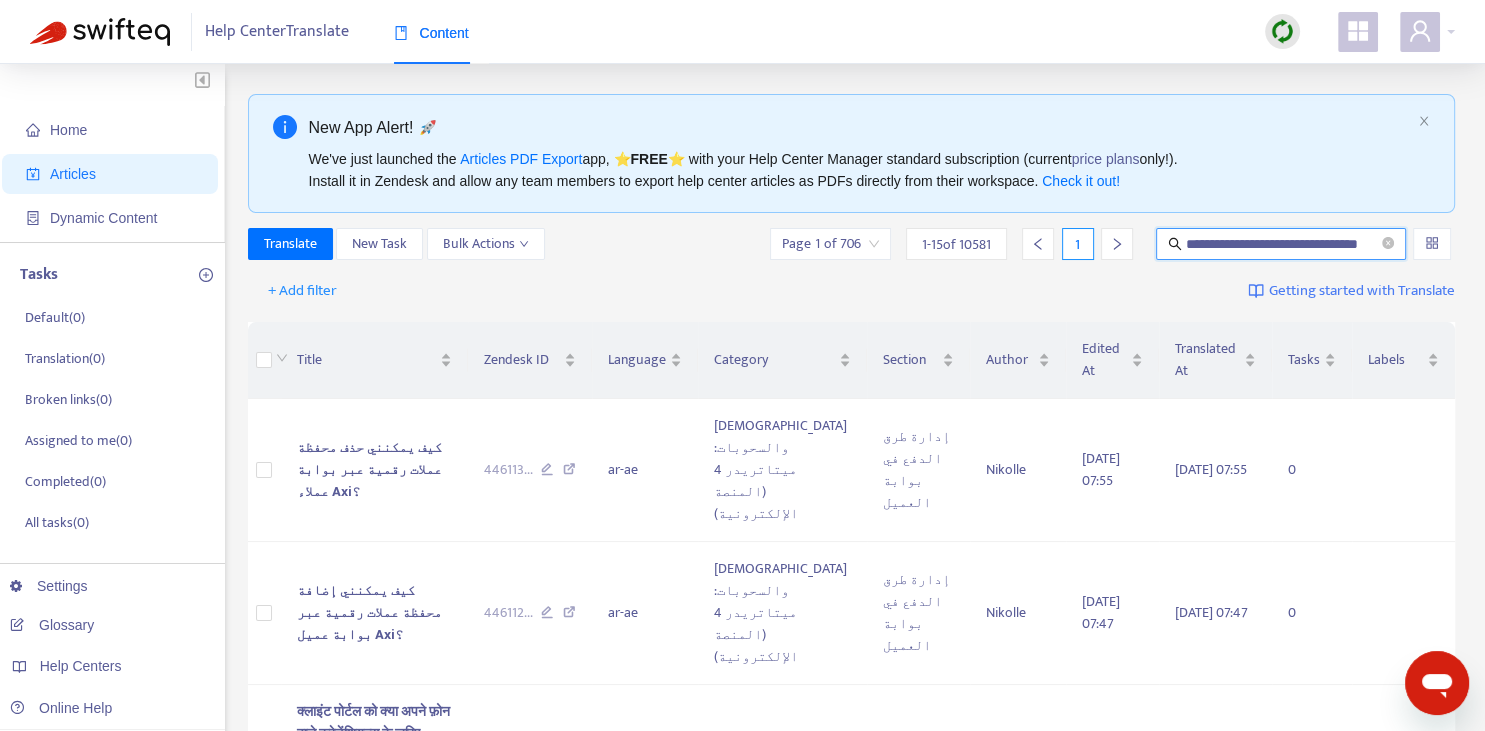 type on "**********" 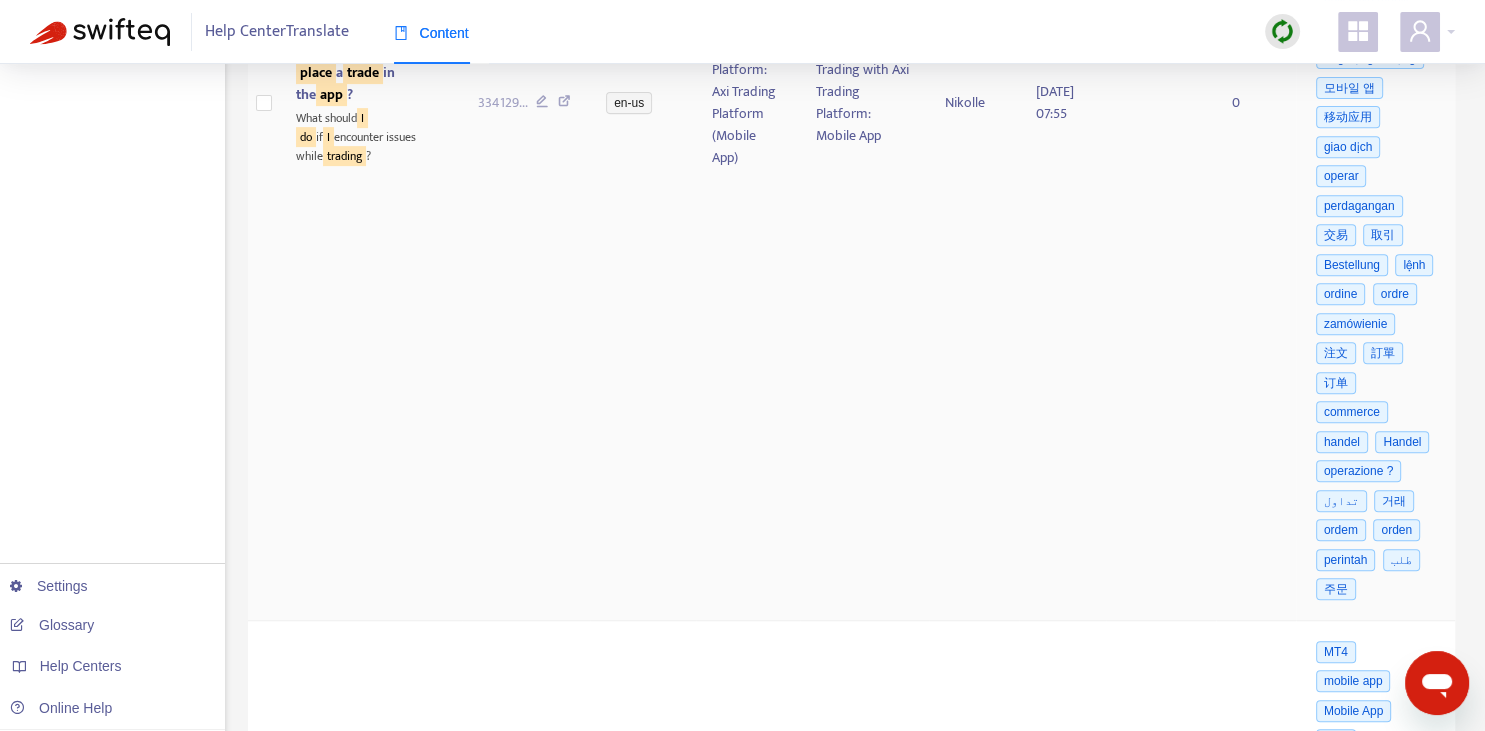 scroll, scrollTop: 492, scrollLeft: 0, axis: vertical 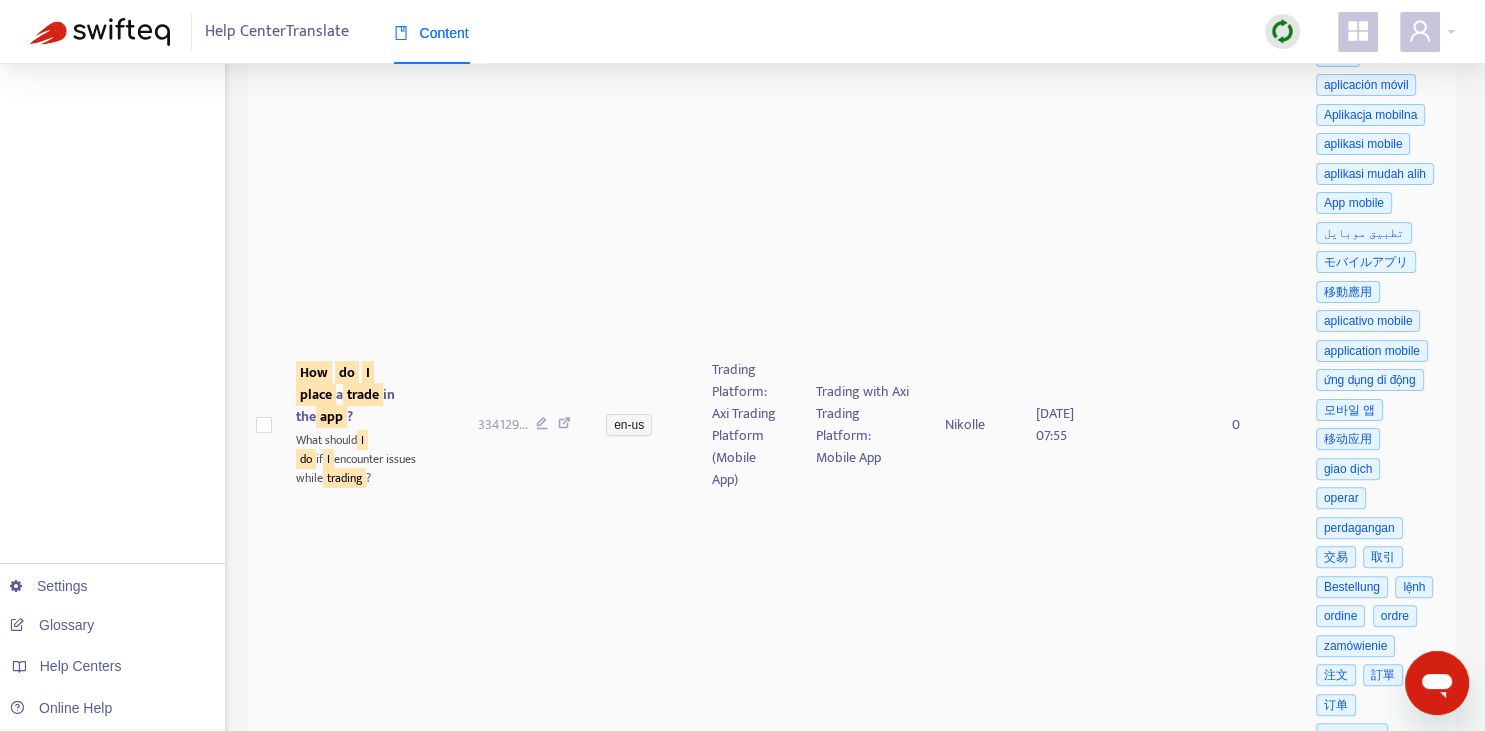 click on "trade" at bounding box center [363, 394] 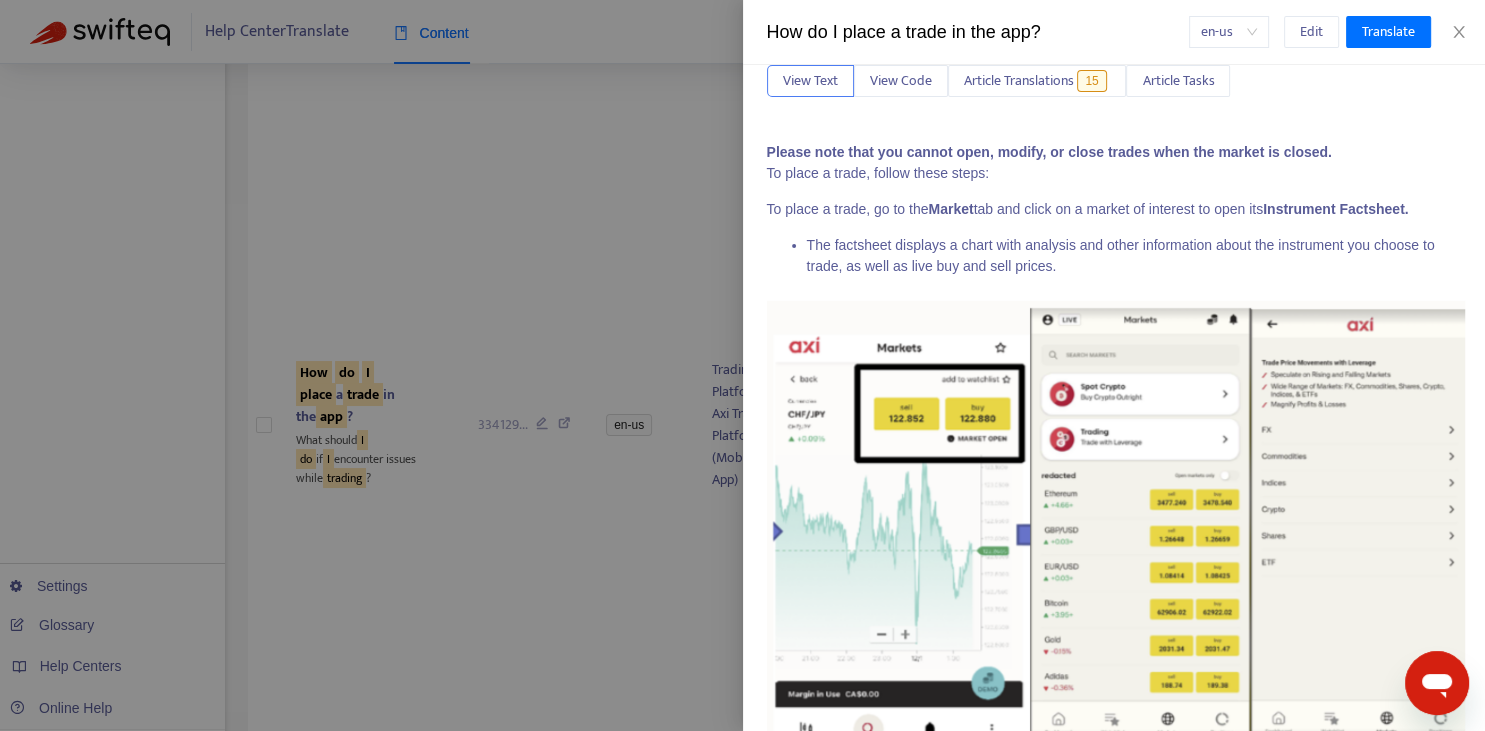 scroll, scrollTop: 0, scrollLeft: 0, axis: both 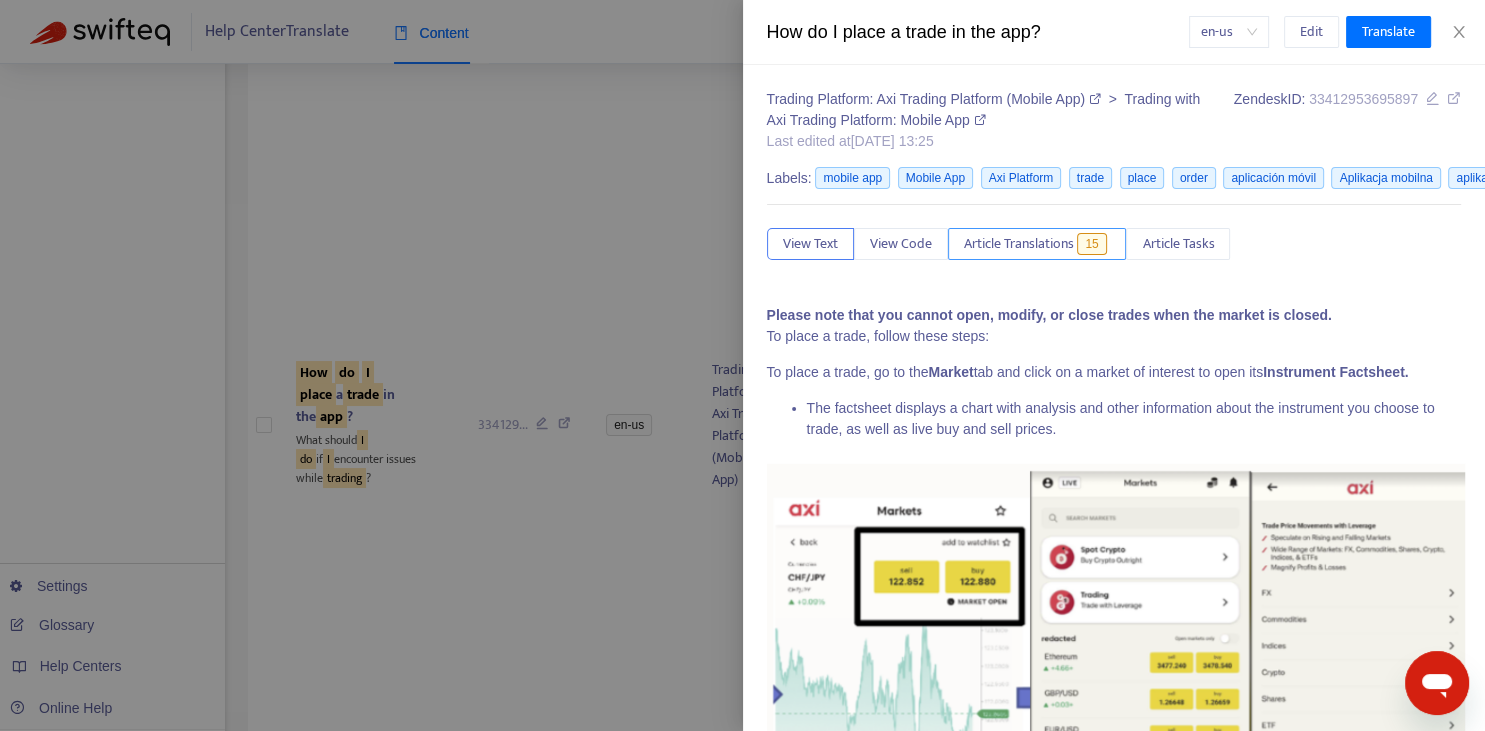 click on "Article Translations" at bounding box center (1019, 244) 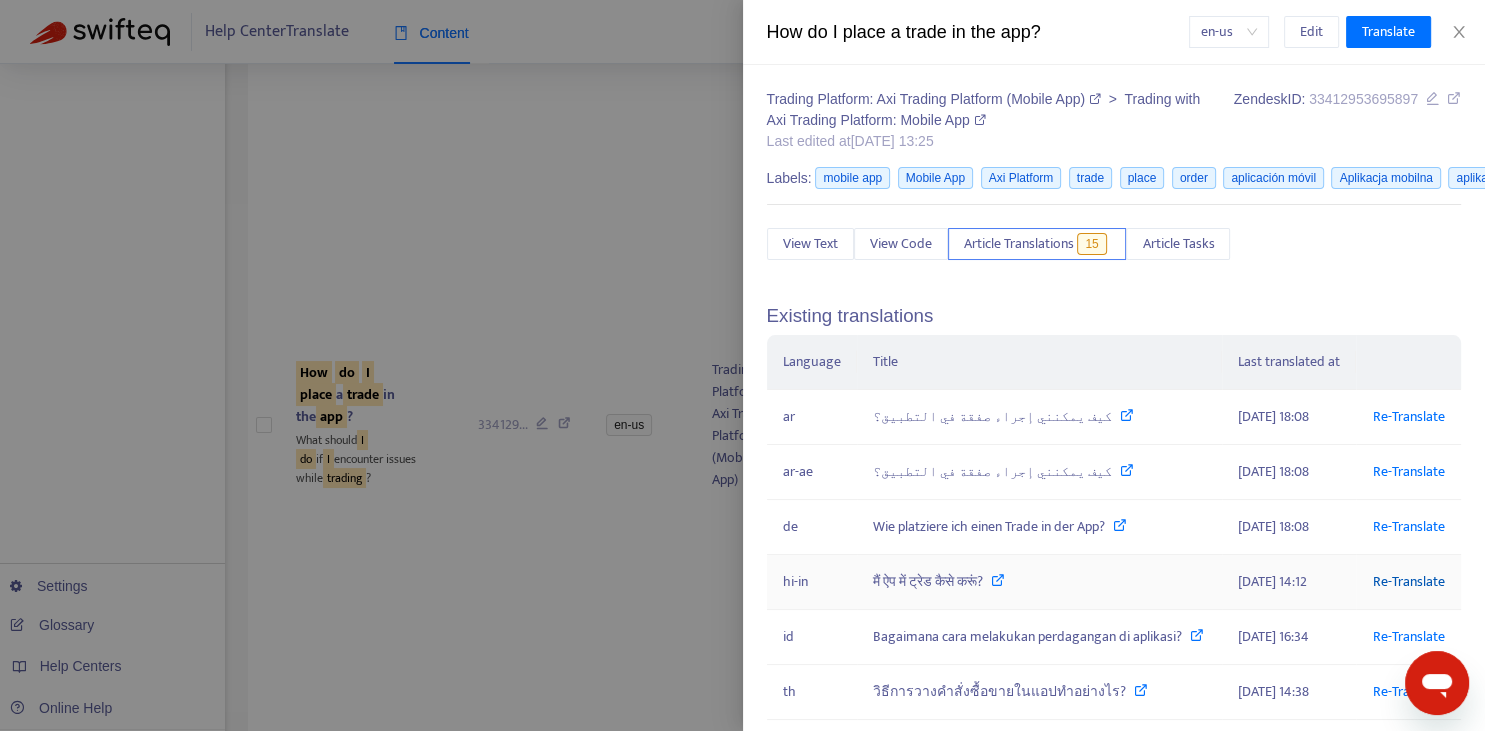 click on "Re-Translate" at bounding box center (1408, 581) 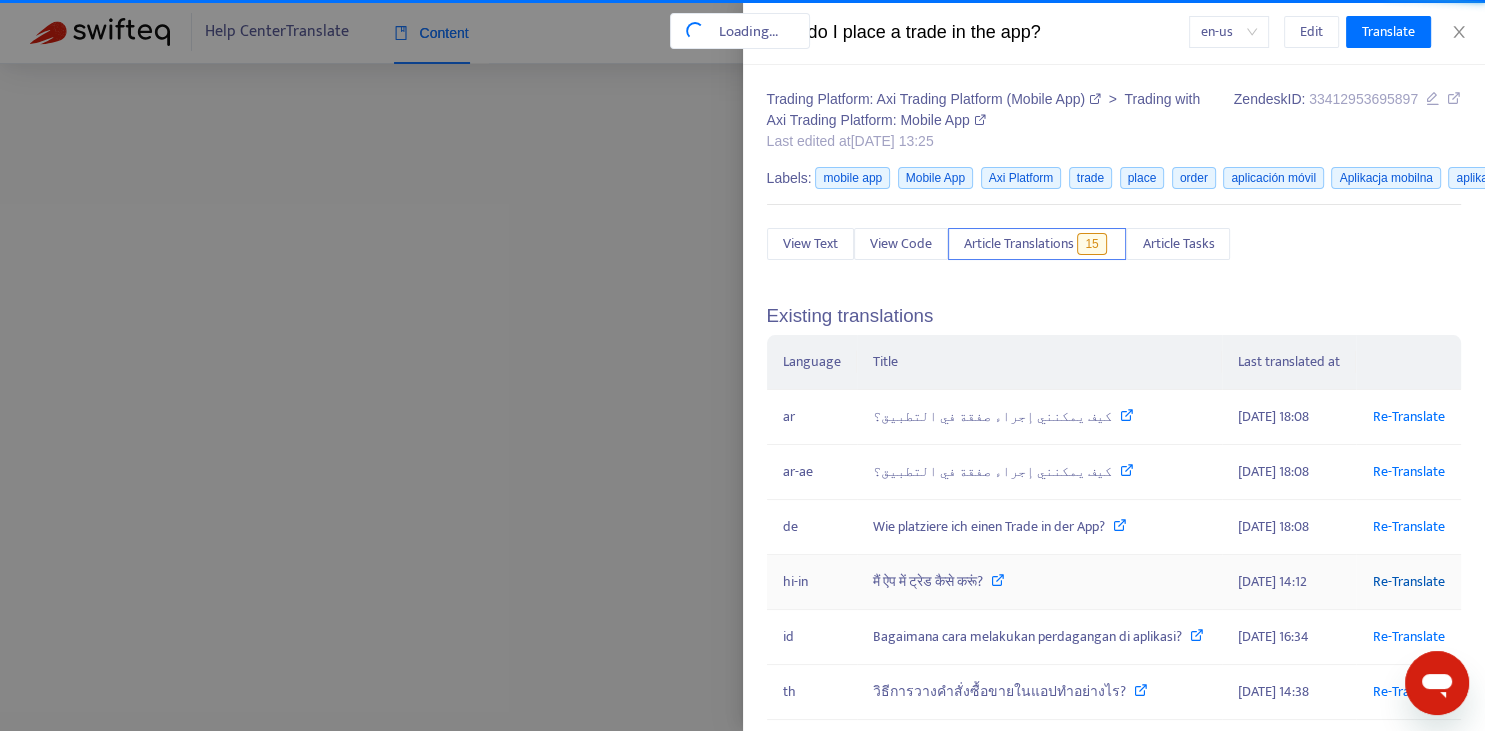 scroll, scrollTop: 130, scrollLeft: 0, axis: vertical 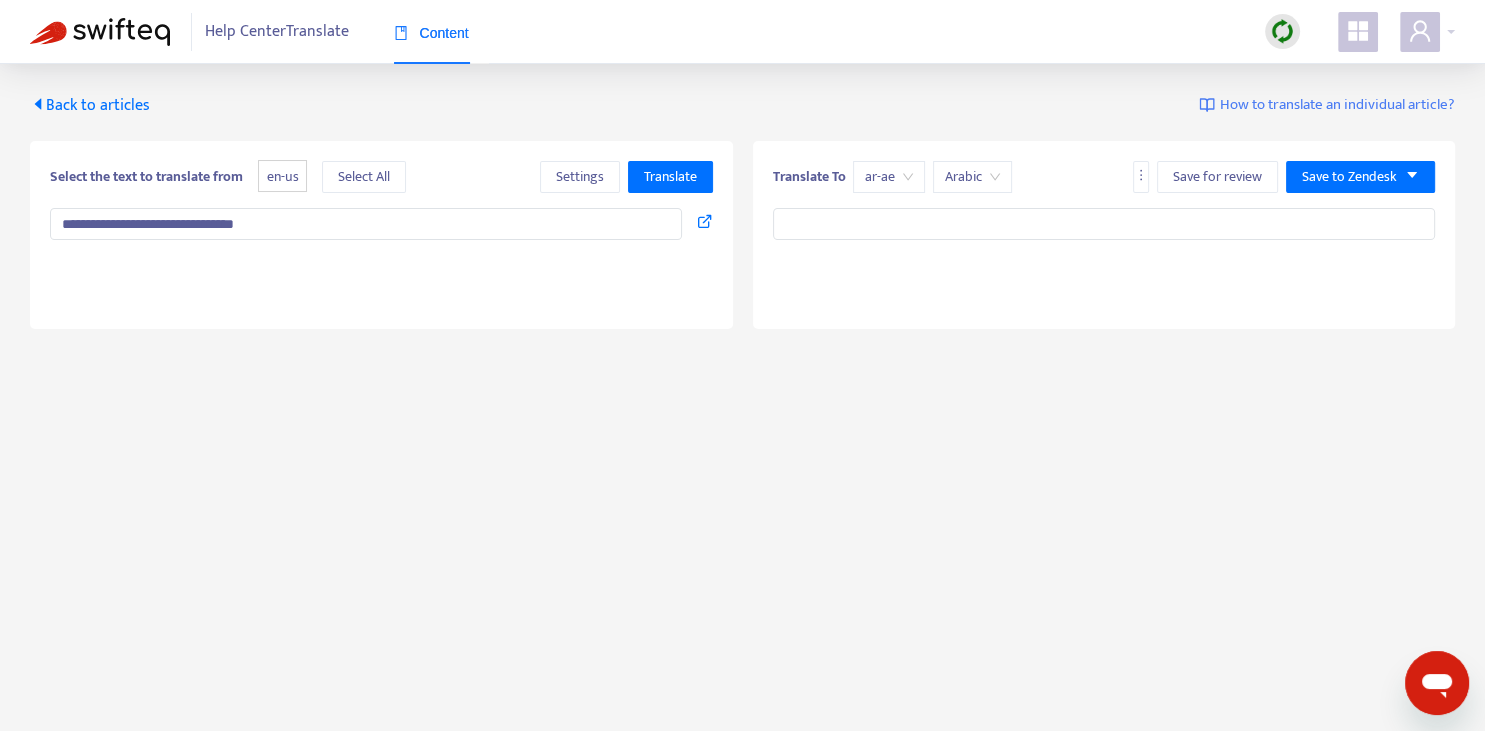 type on "**********" 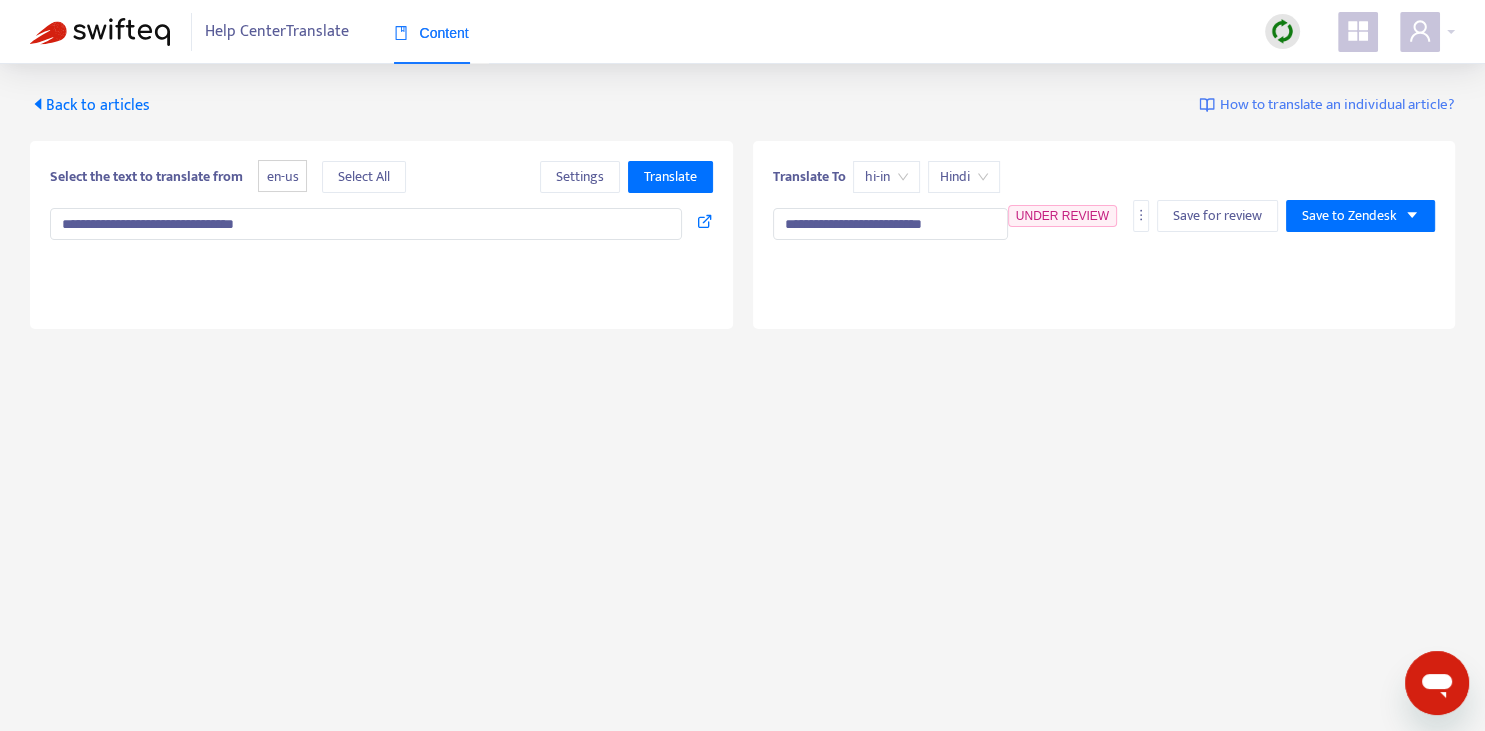 type on "**********" 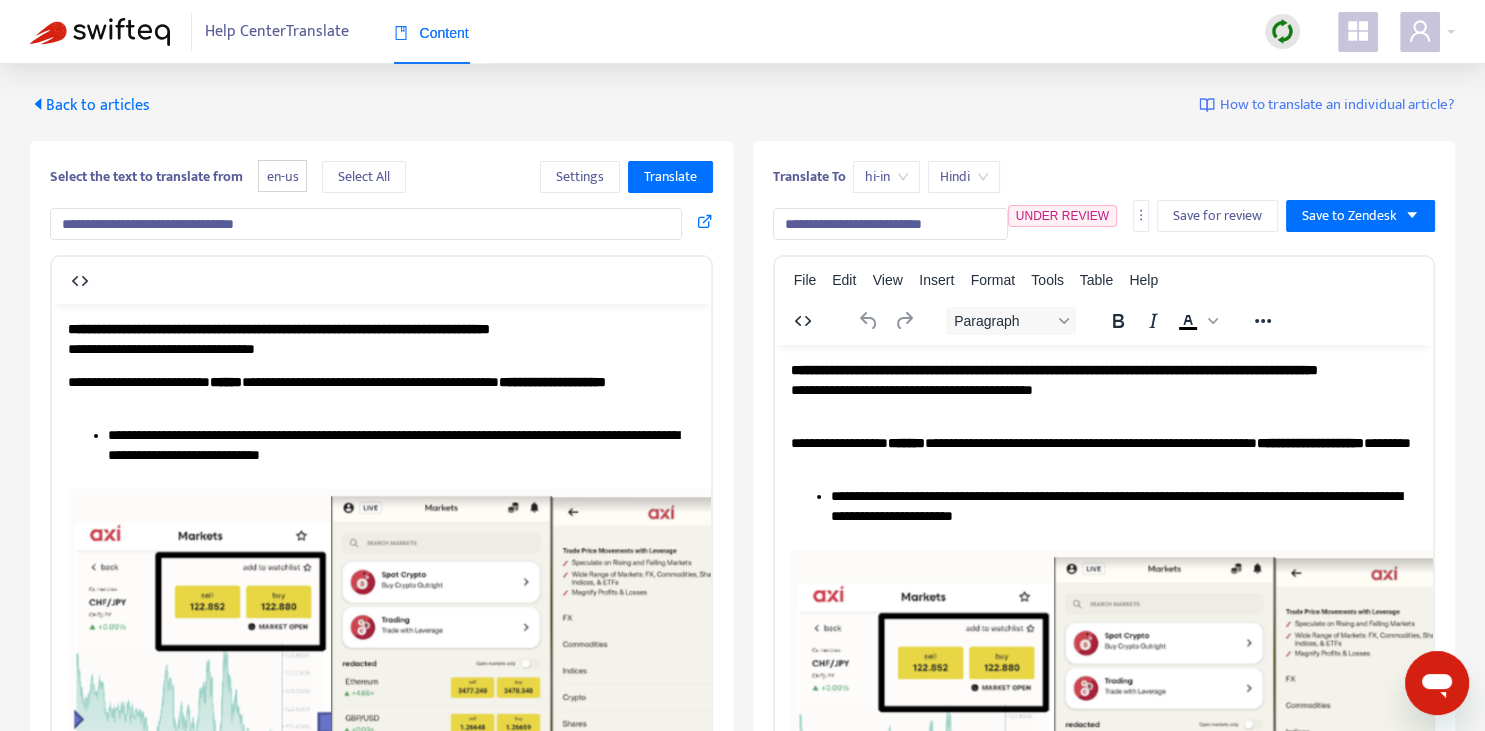 scroll, scrollTop: 343, scrollLeft: 0, axis: vertical 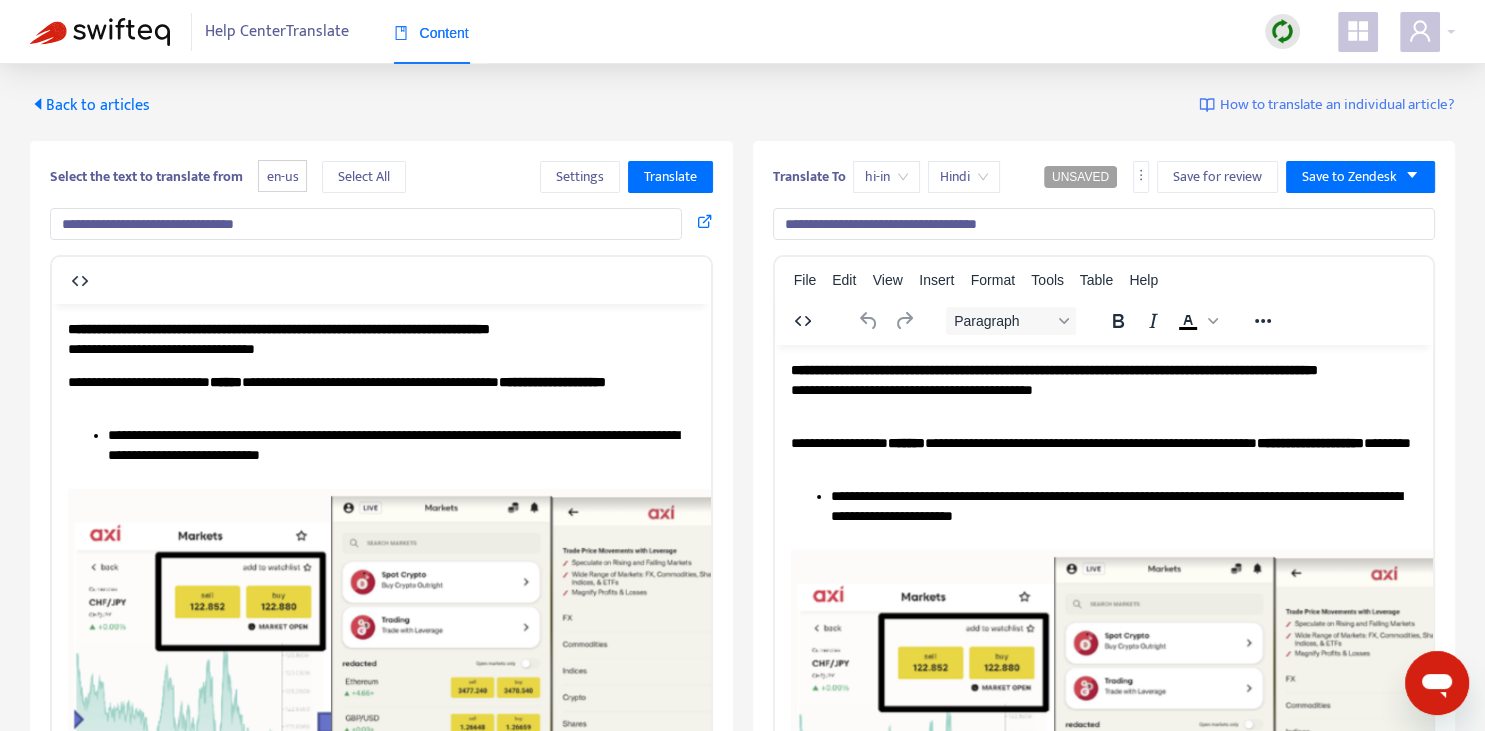 type on "**********" 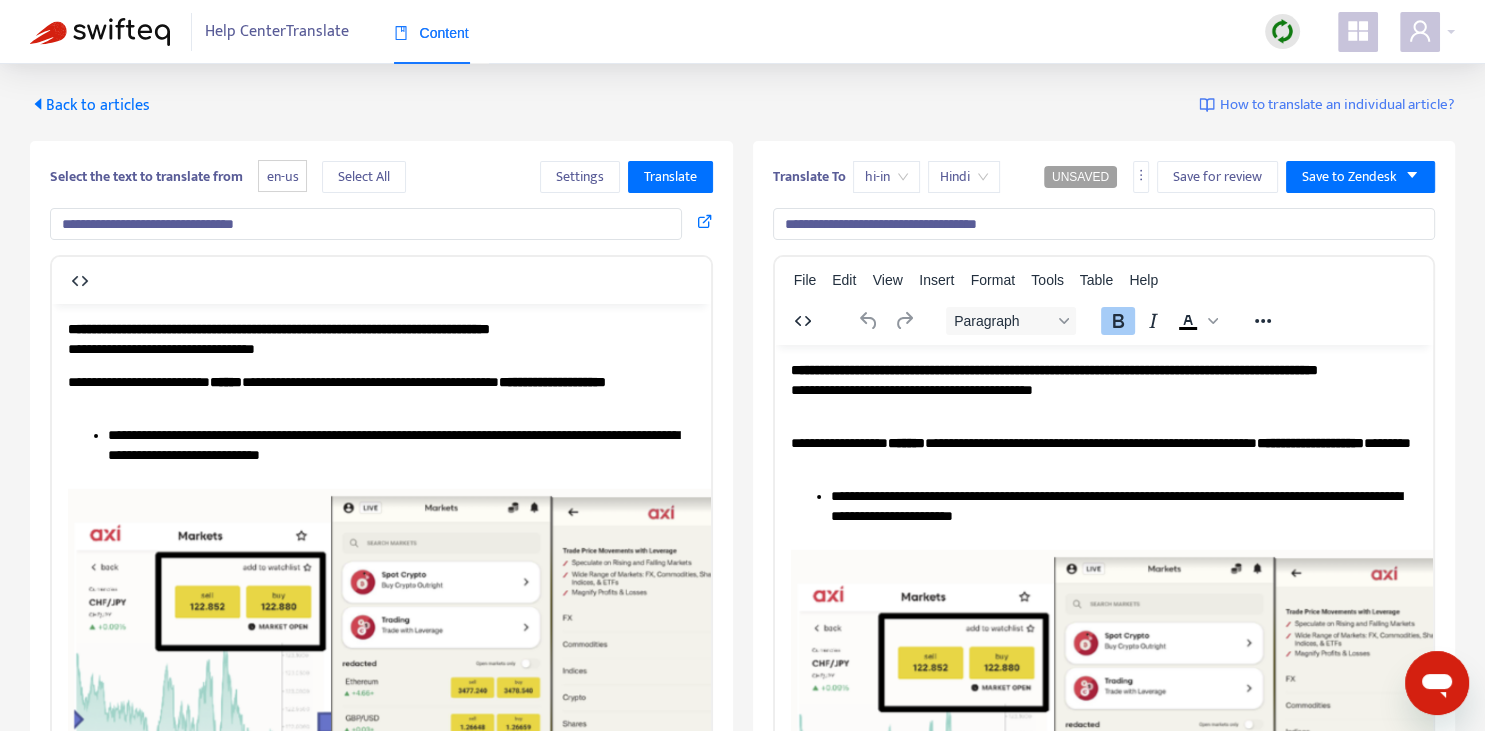 click on "**********" at bounding box center (1053, 369) 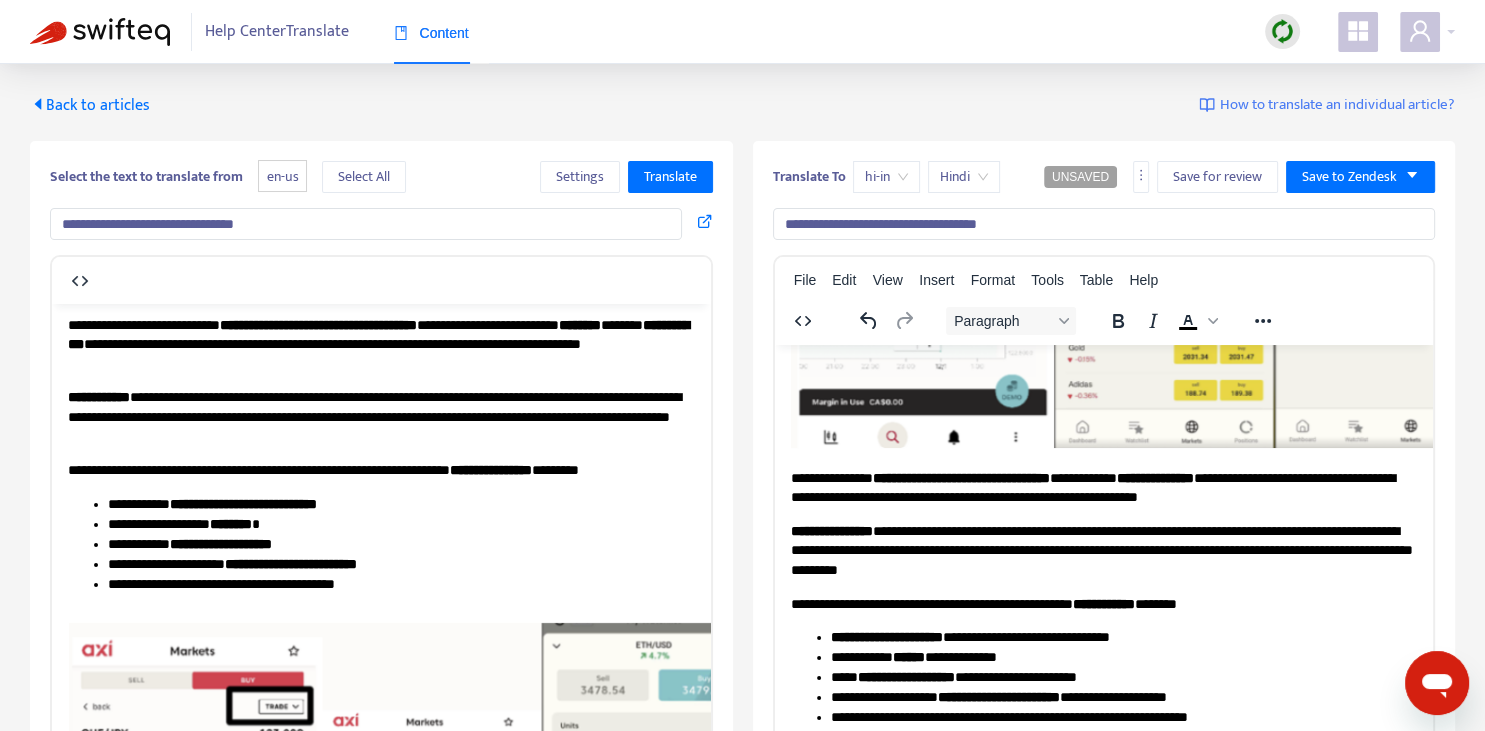 scroll, scrollTop: 563, scrollLeft: 0, axis: vertical 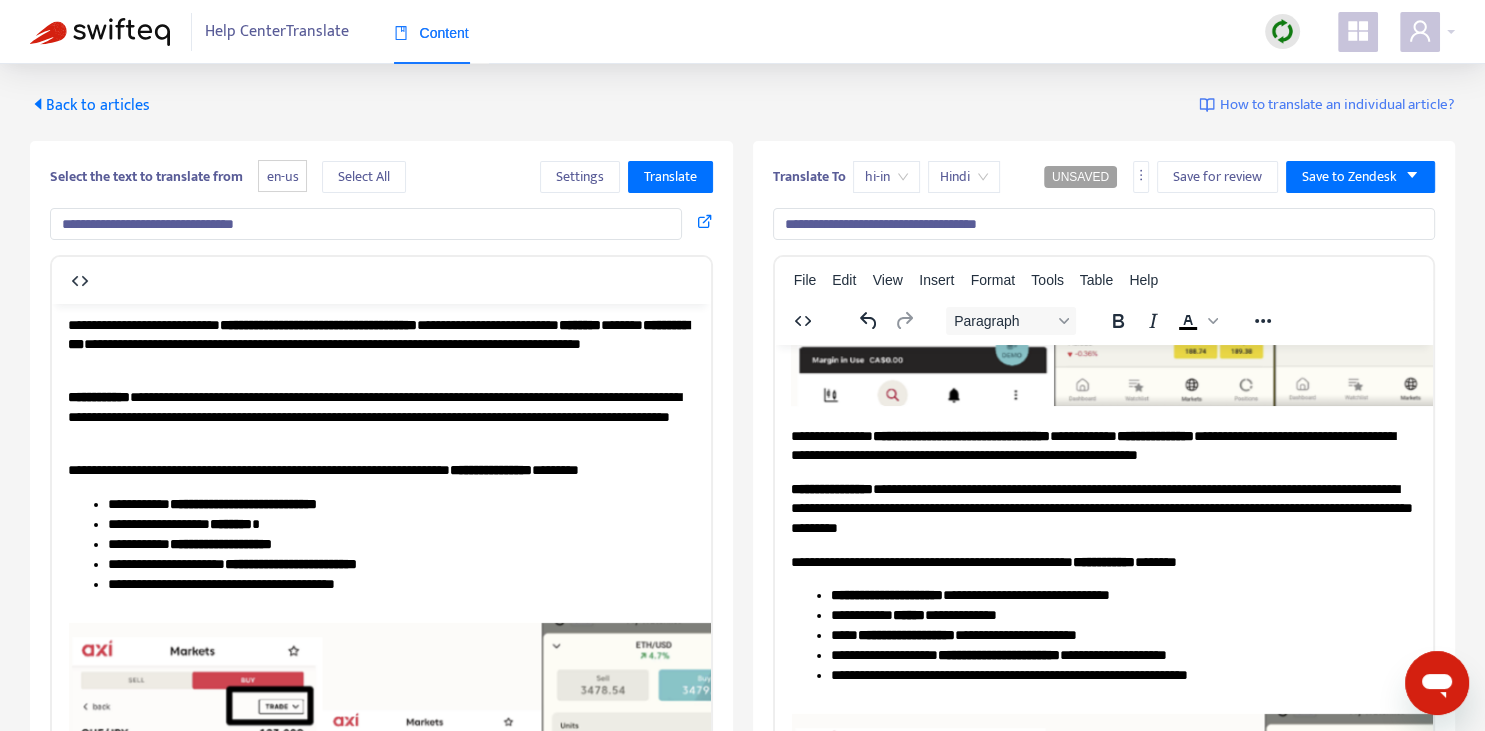 click on "**********" at bounding box center (1103, 445) 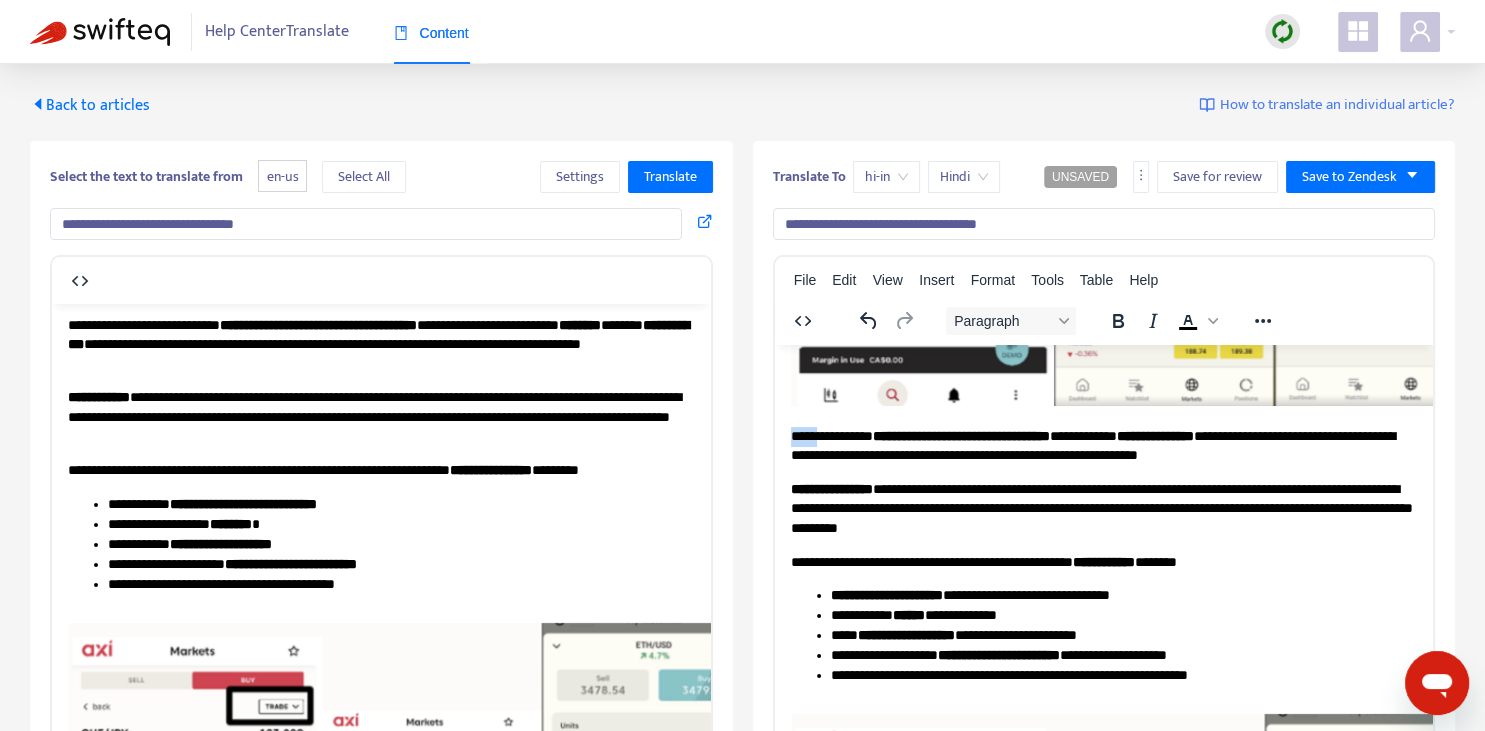 click on "**********" at bounding box center [1103, 445] 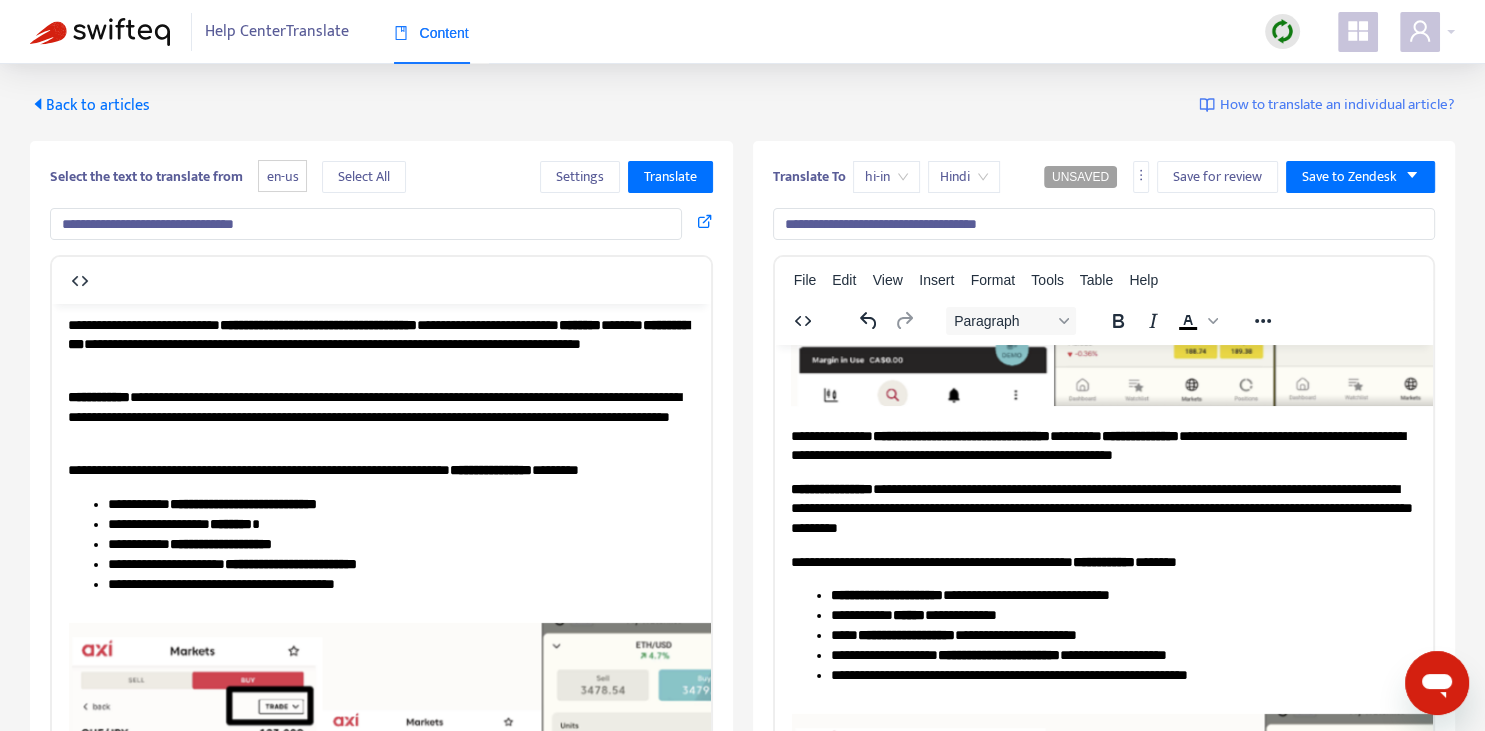 drag, startPoint x: 858, startPoint y: 437, endPoint x: 880, endPoint y: 431, distance: 22.803509 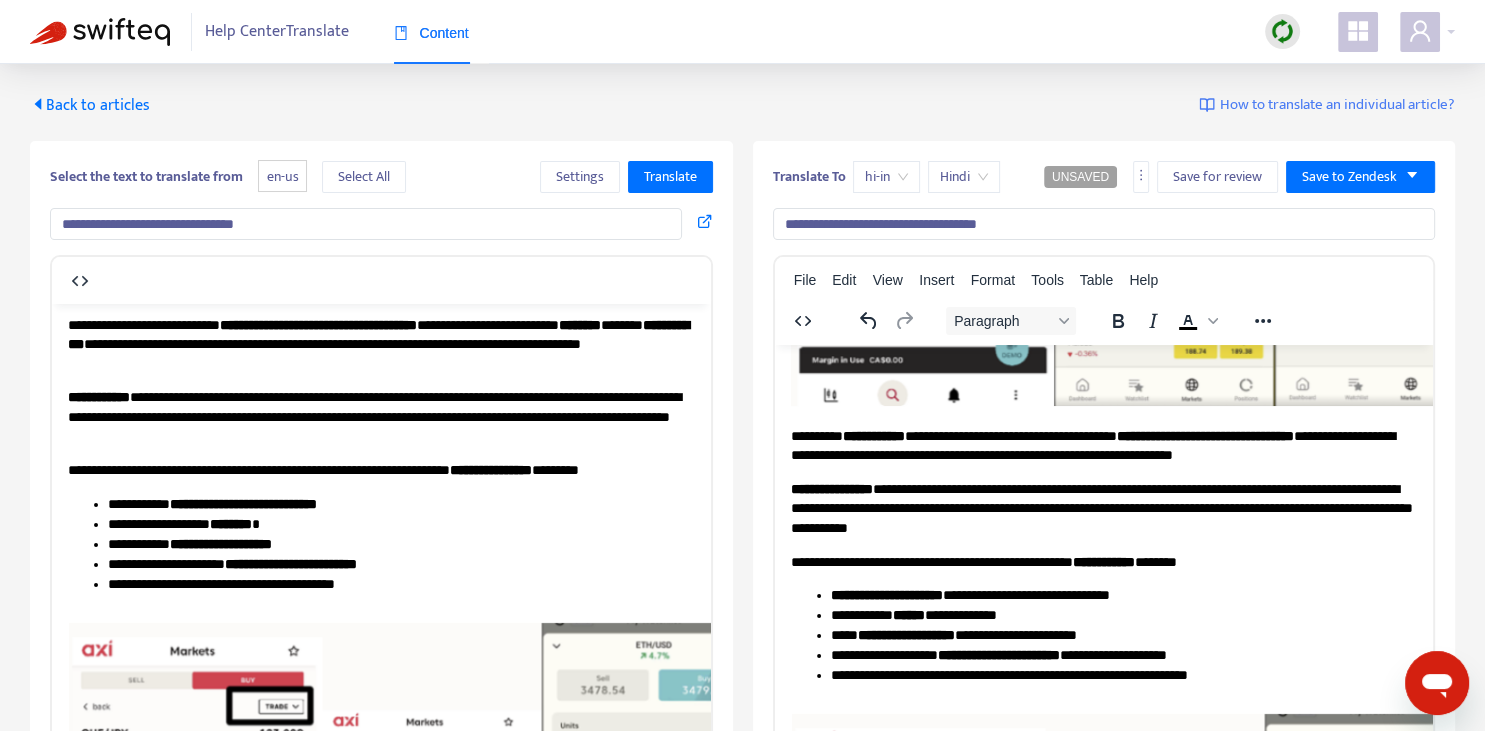 click on "**********" at bounding box center (1103, 508) 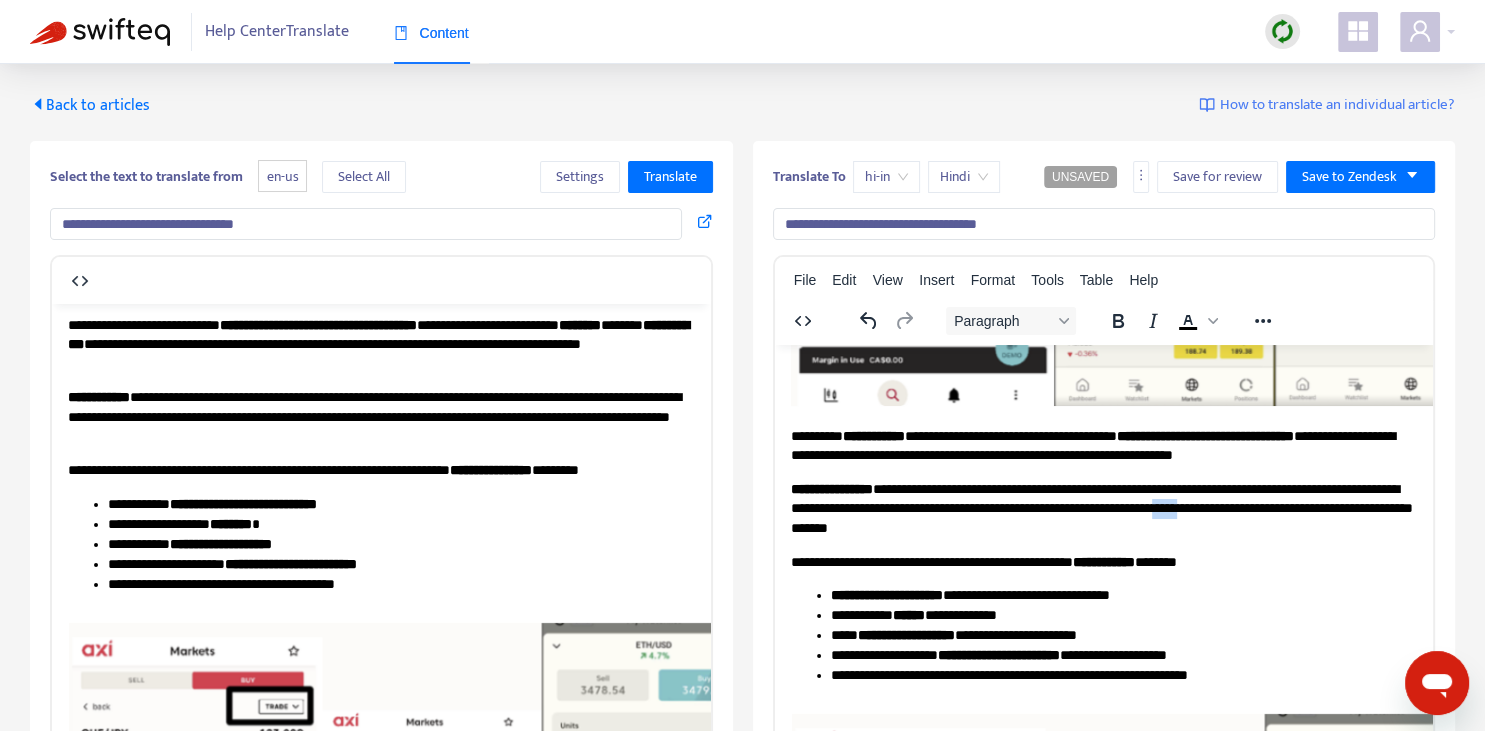 drag, startPoint x: 1286, startPoint y: 498, endPoint x: 1315, endPoint y: 501, distance: 29.15476 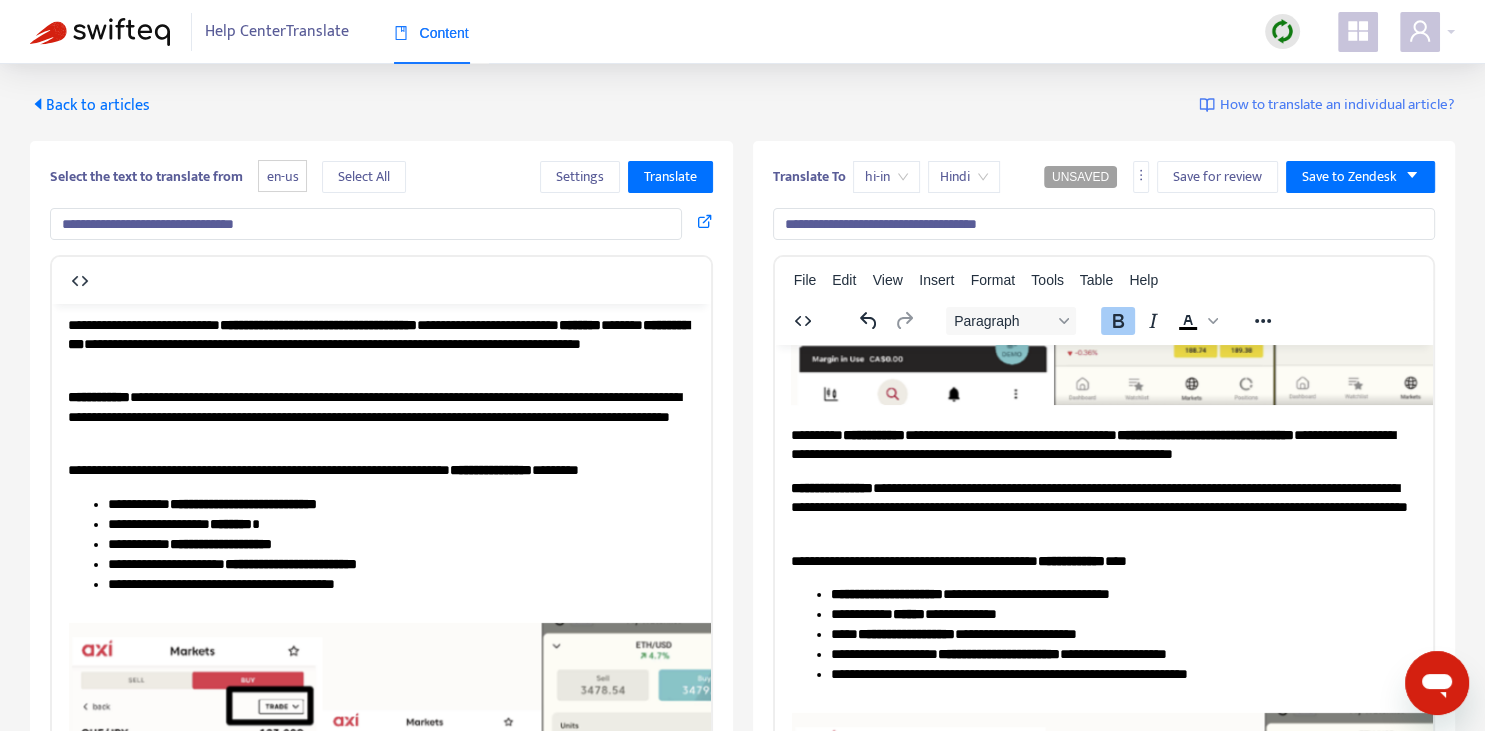 scroll, scrollTop: 563, scrollLeft: 0, axis: vertical 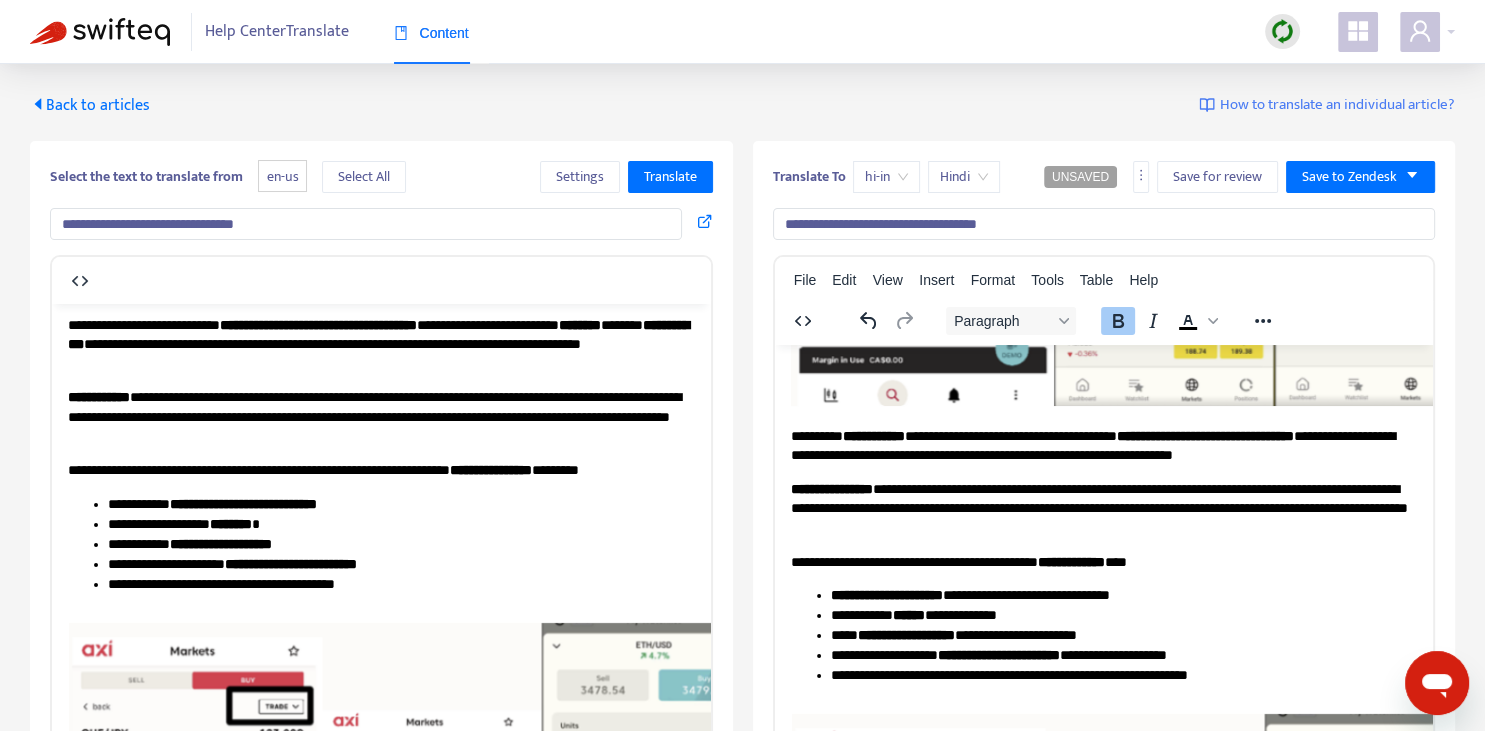 click on "**********" at bounding box center (886, 594) 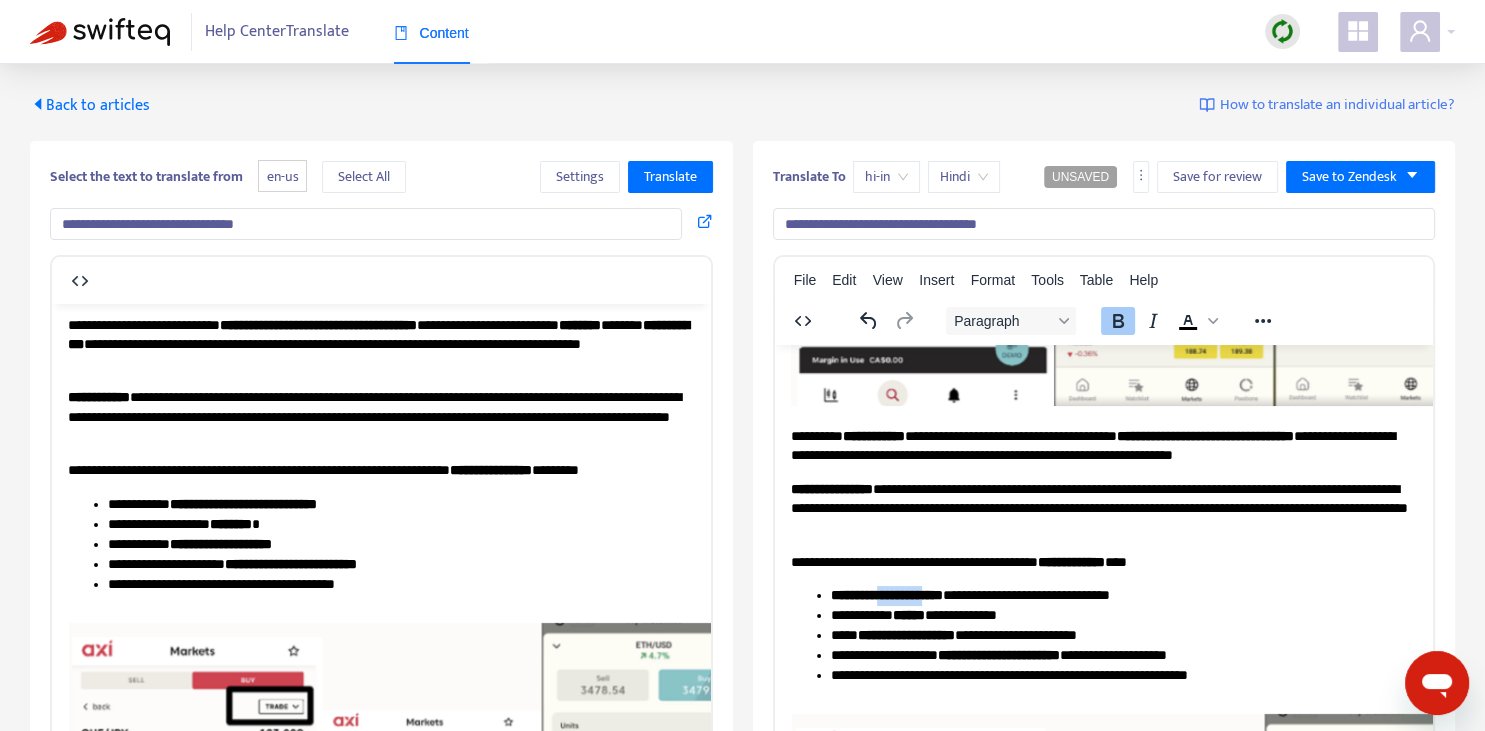 click on "**********" at bounding box center [886, 594] 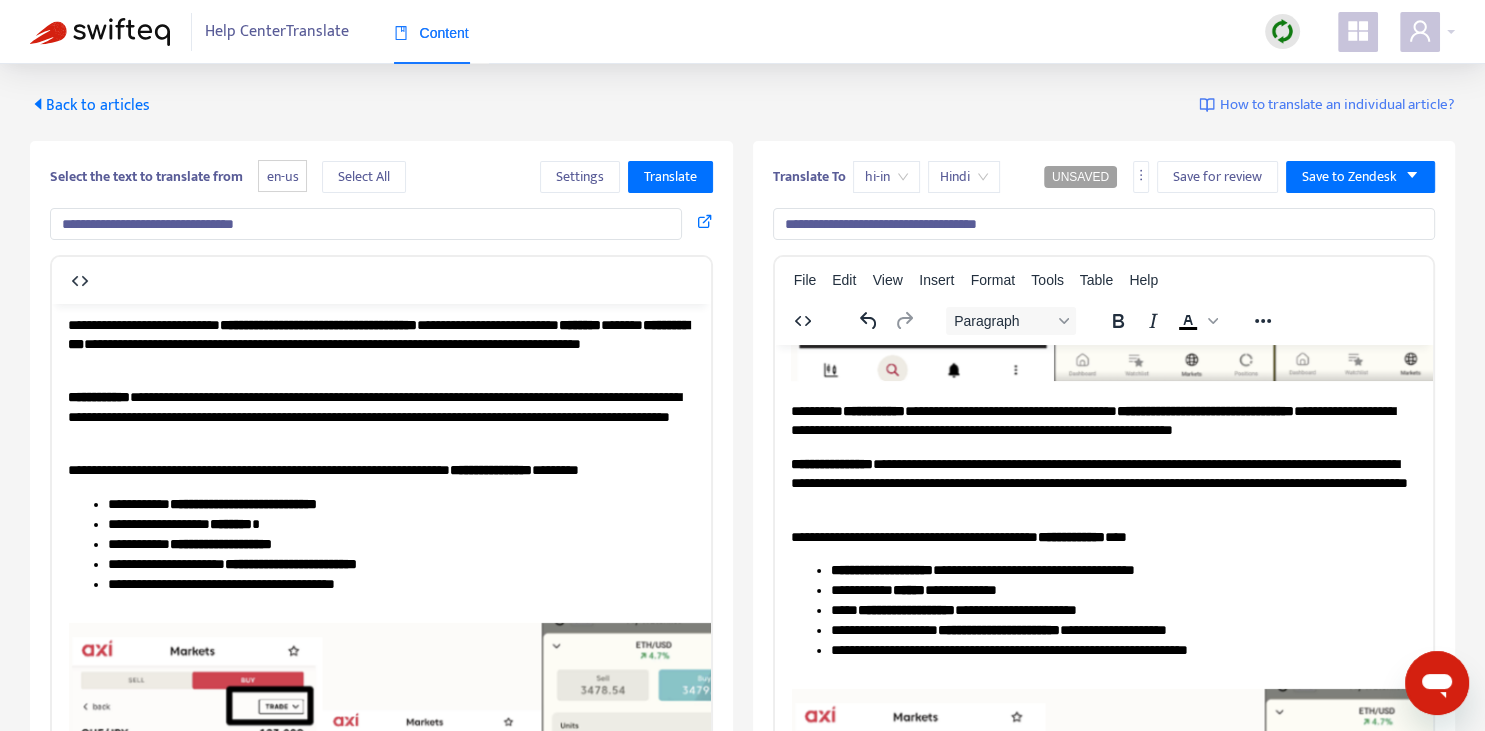 scroll, scrollTop: 633, scrollLeft: 0, axis: vertical 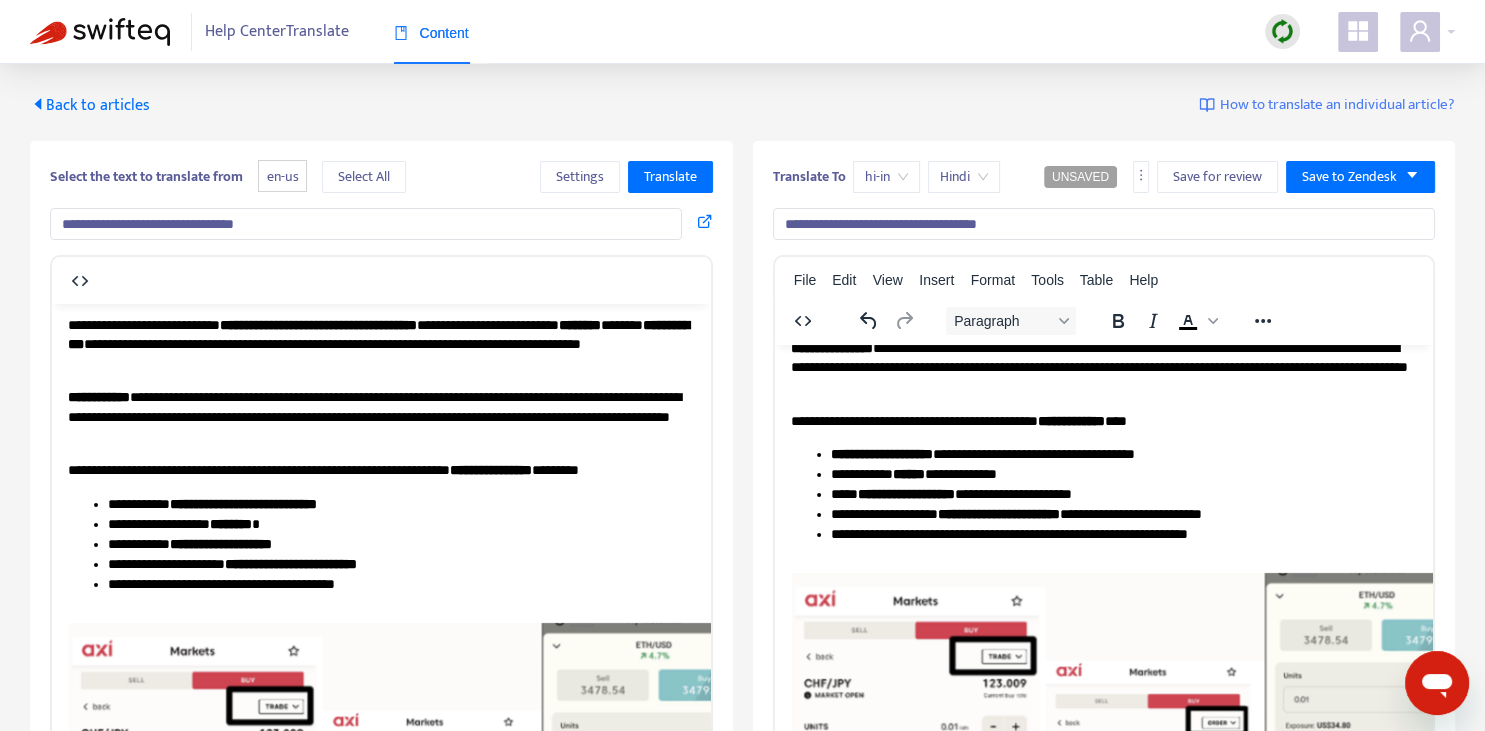 click on "**********" at bounding box center (1123, 534) 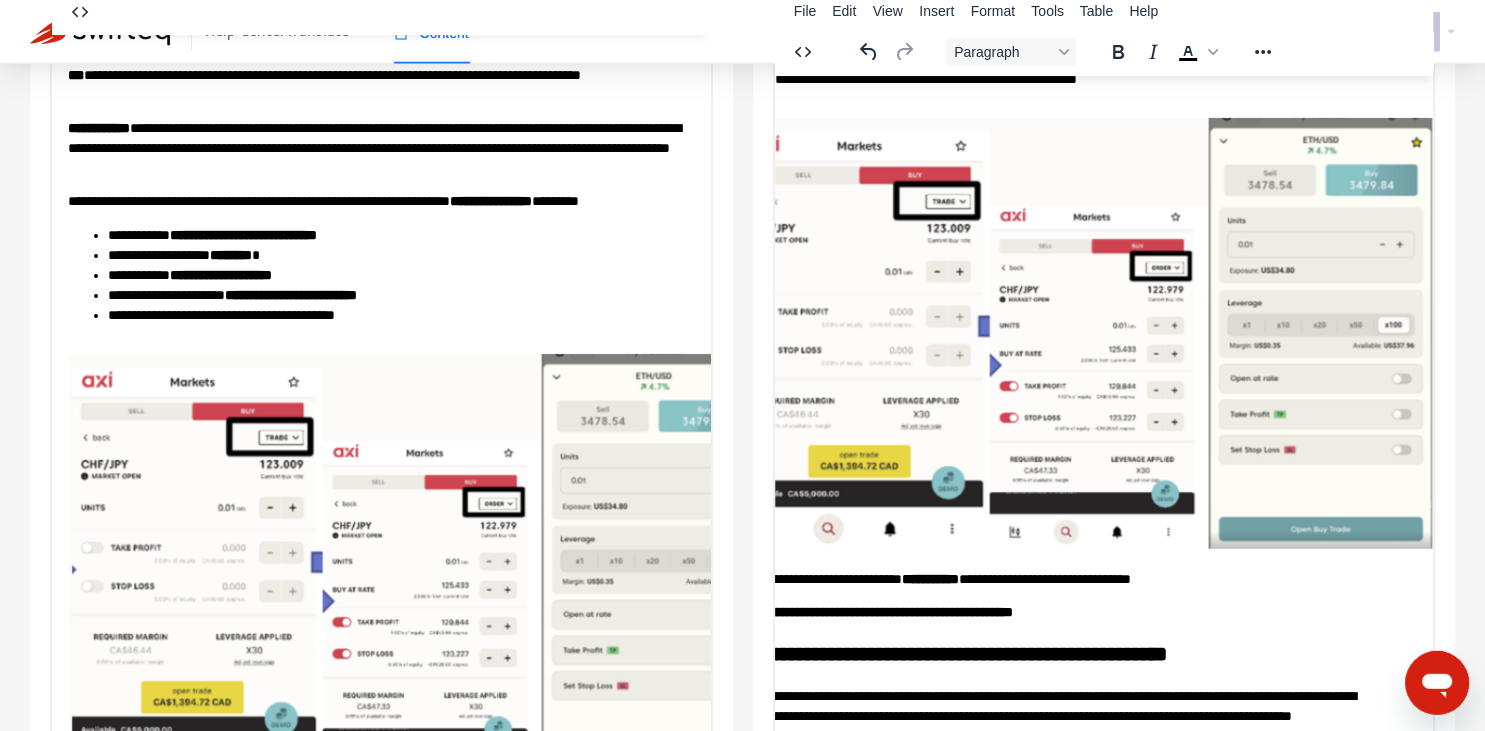 scroll, scrollTop: 343, scrollLeft: 0, axis: vertical 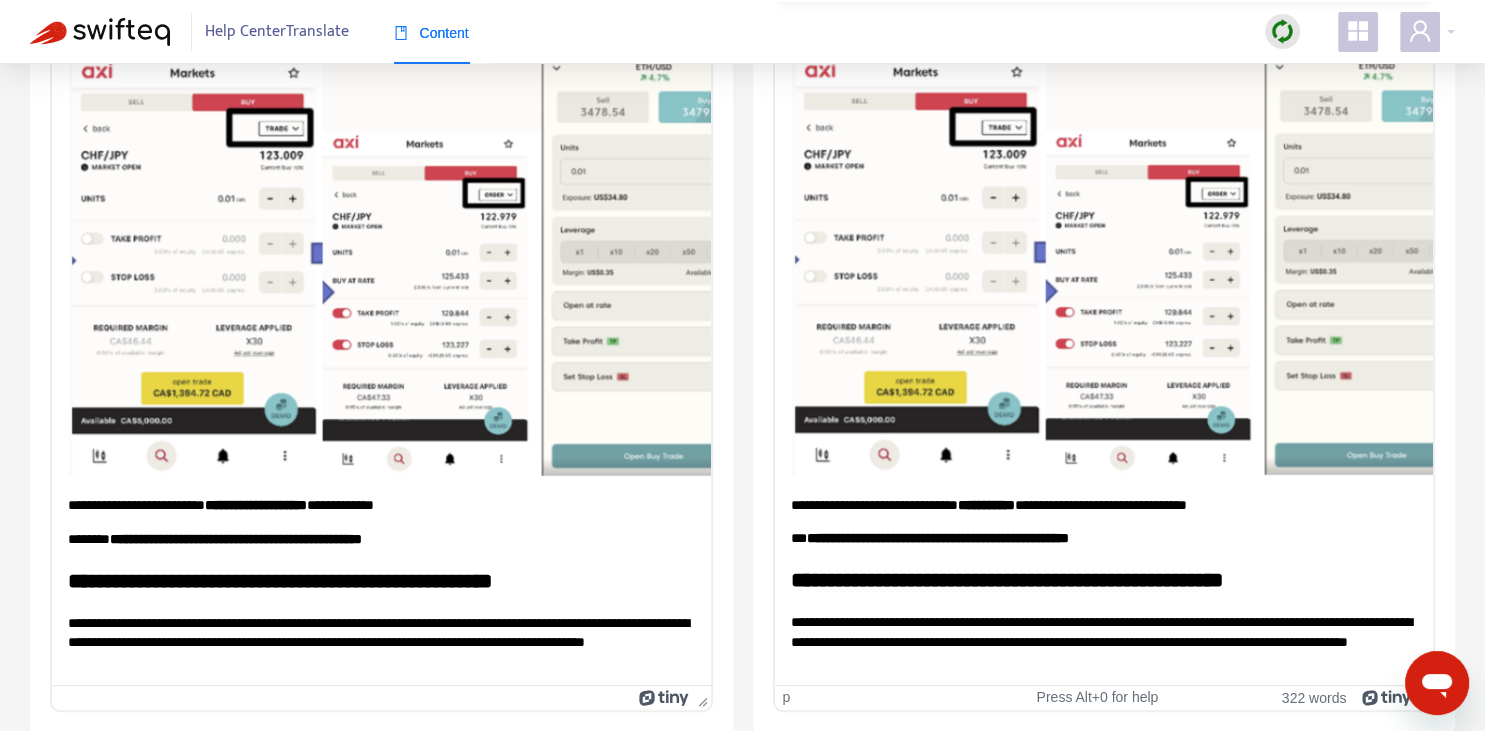 click on "**********" at bounding box center (1103, 505) 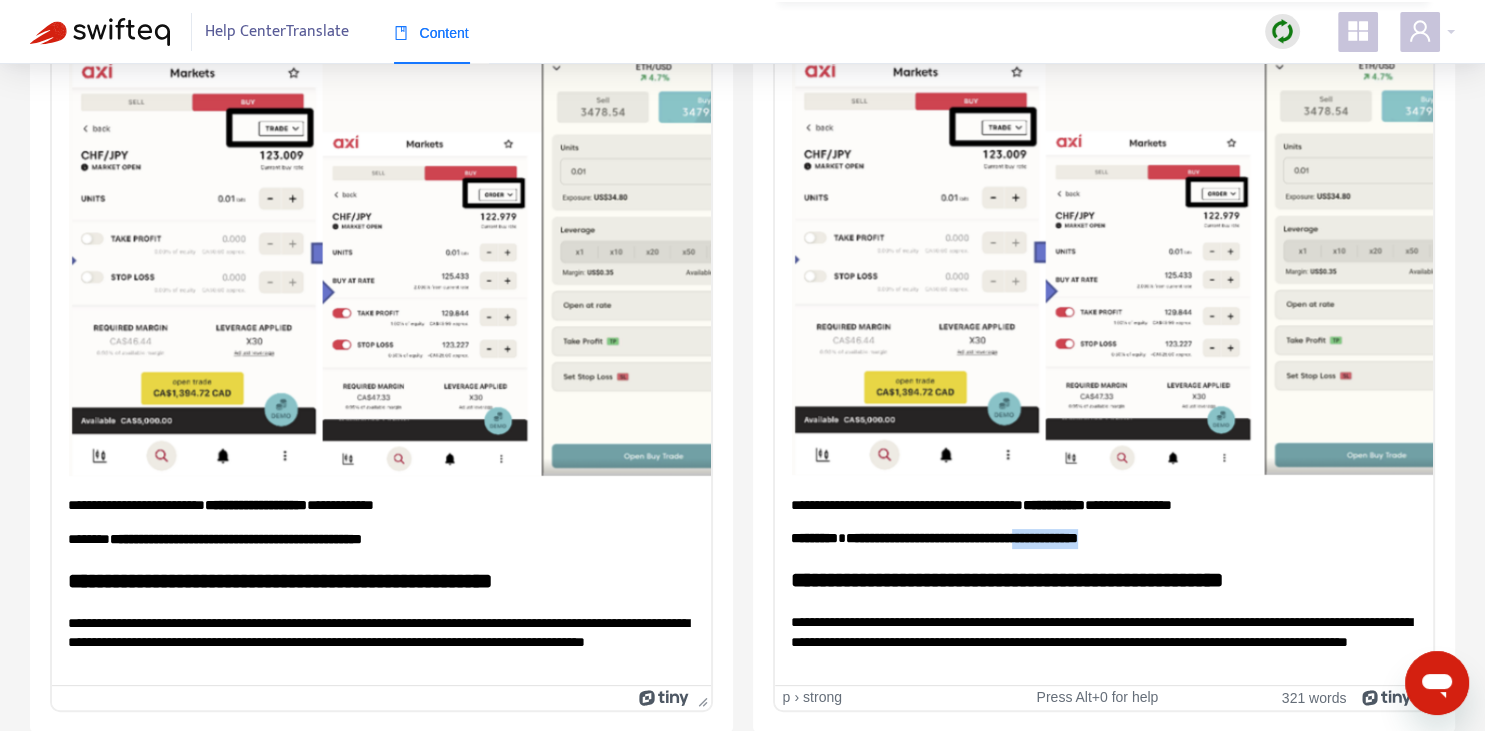 drag, startPoint x: 1066, startPoint y: 530, endPoint x: 1148, endPoint y: 534, distance: 82.0975 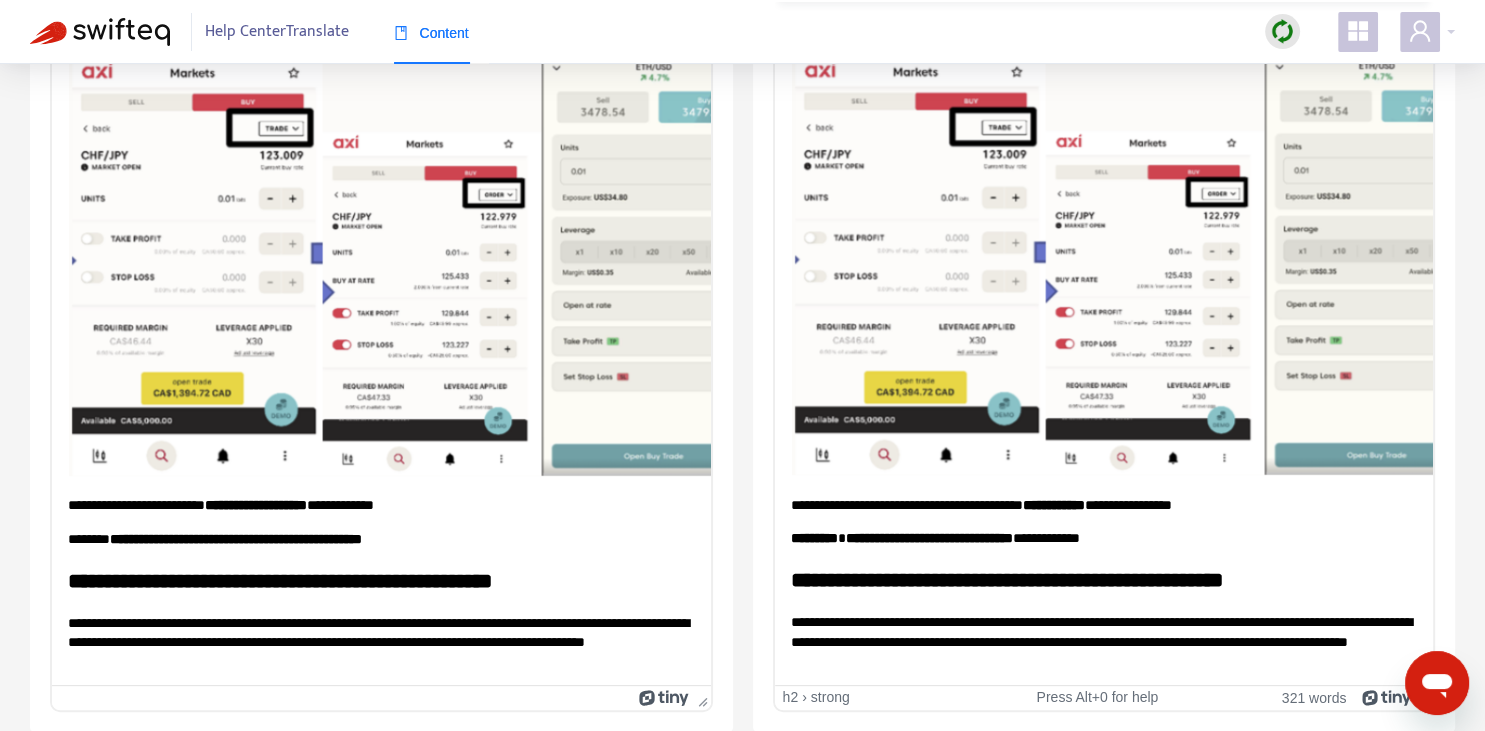 click on "**********" at bounding box center [1006, 579] 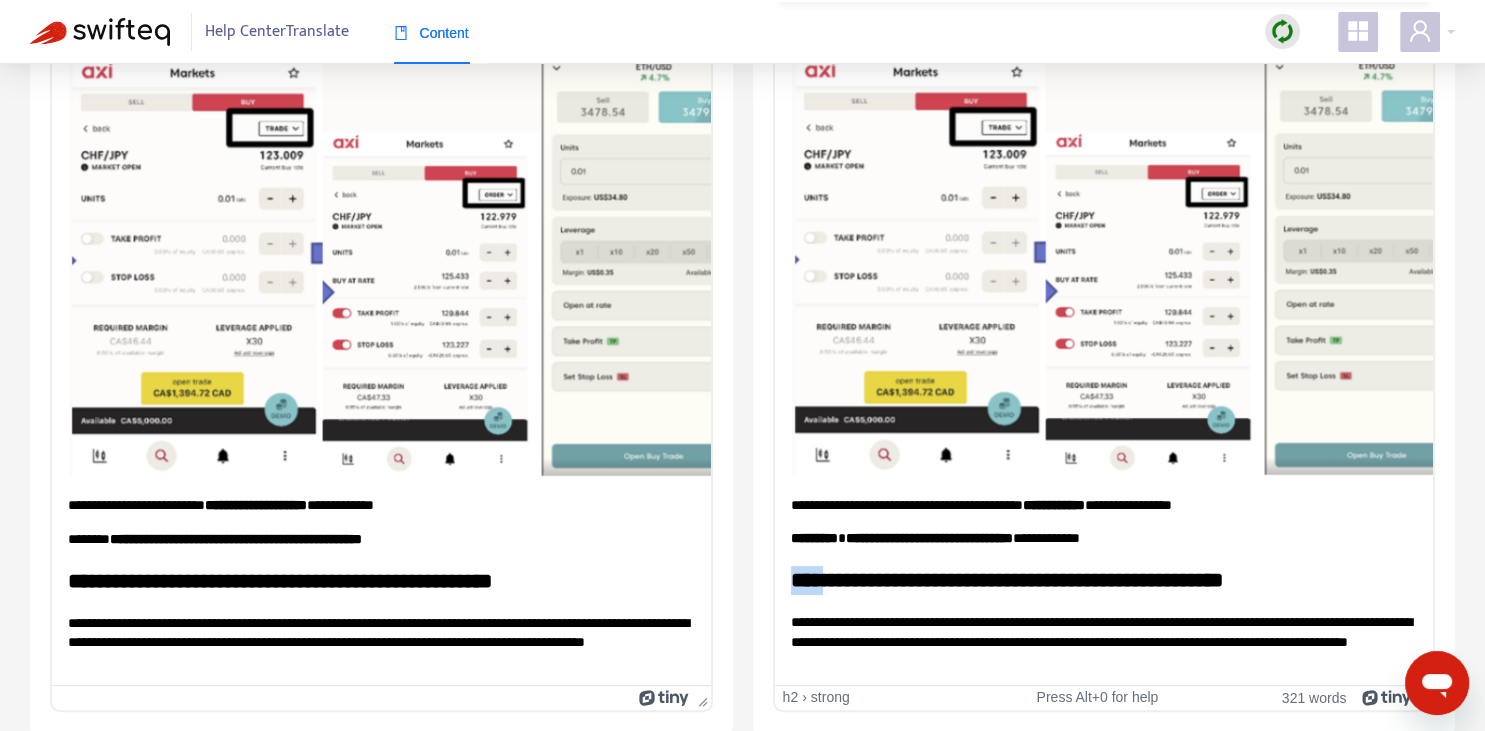 click on "**********" at bounding box center (1006, 579) 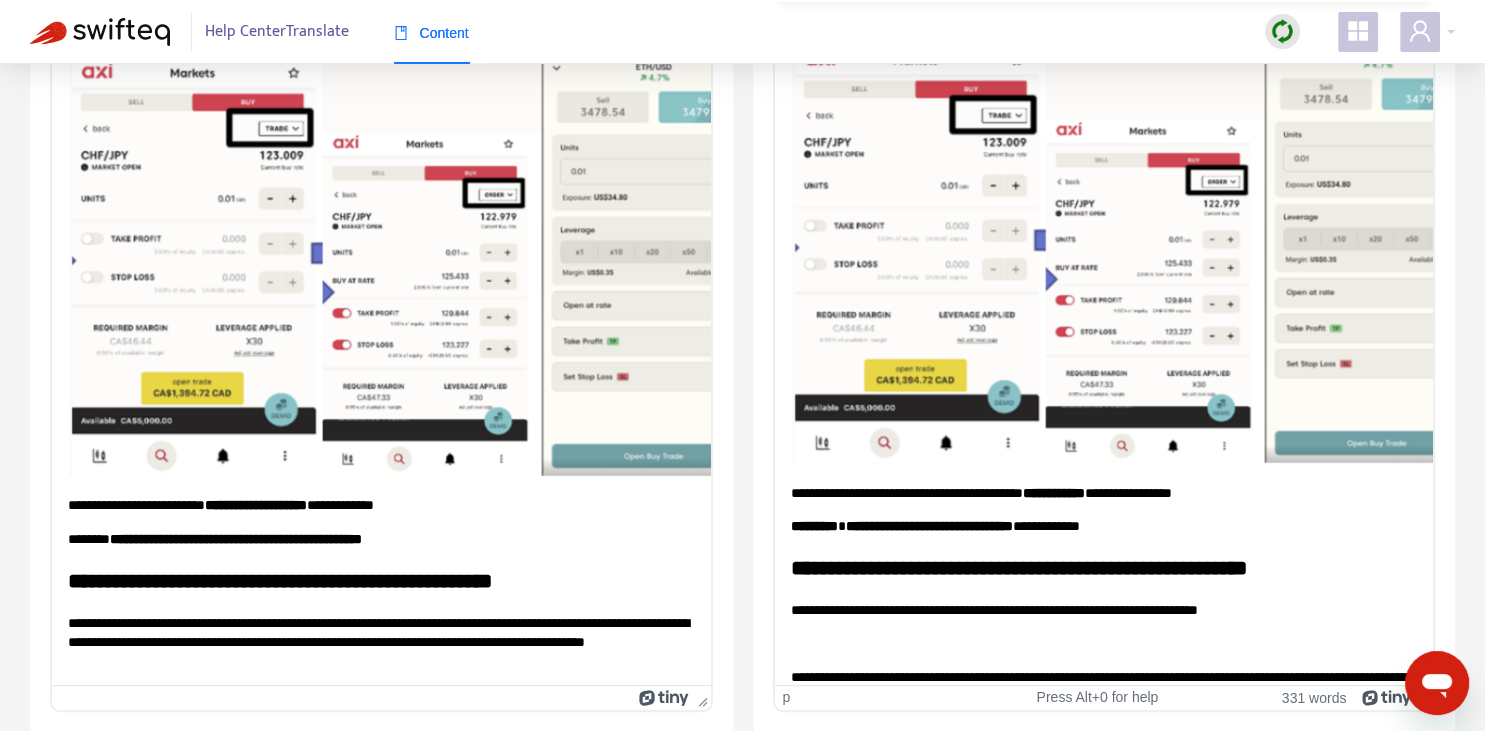 scroll, scrollTop: 937, scrollLeft: 0, axis: vertical 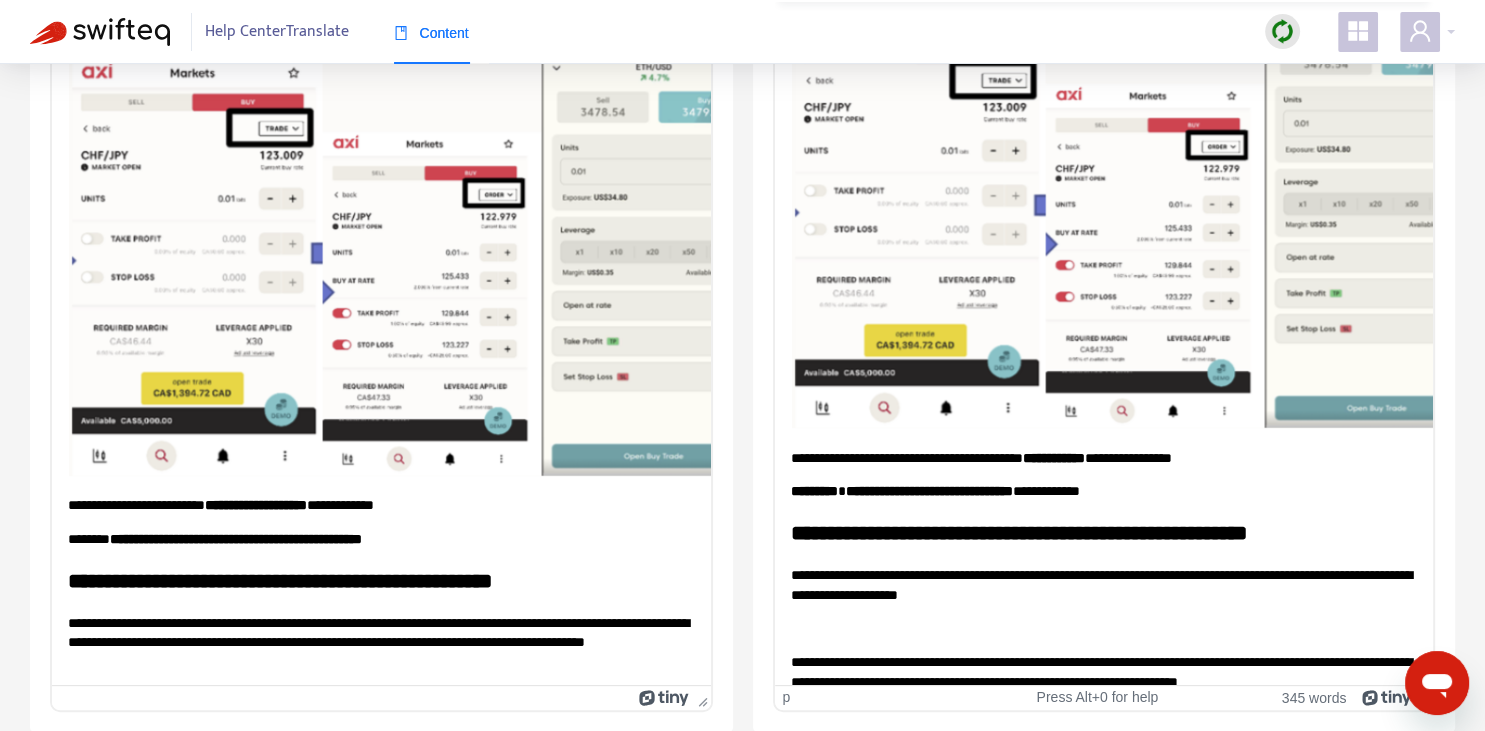 click on "**********" at bounding box center [1103, 584] 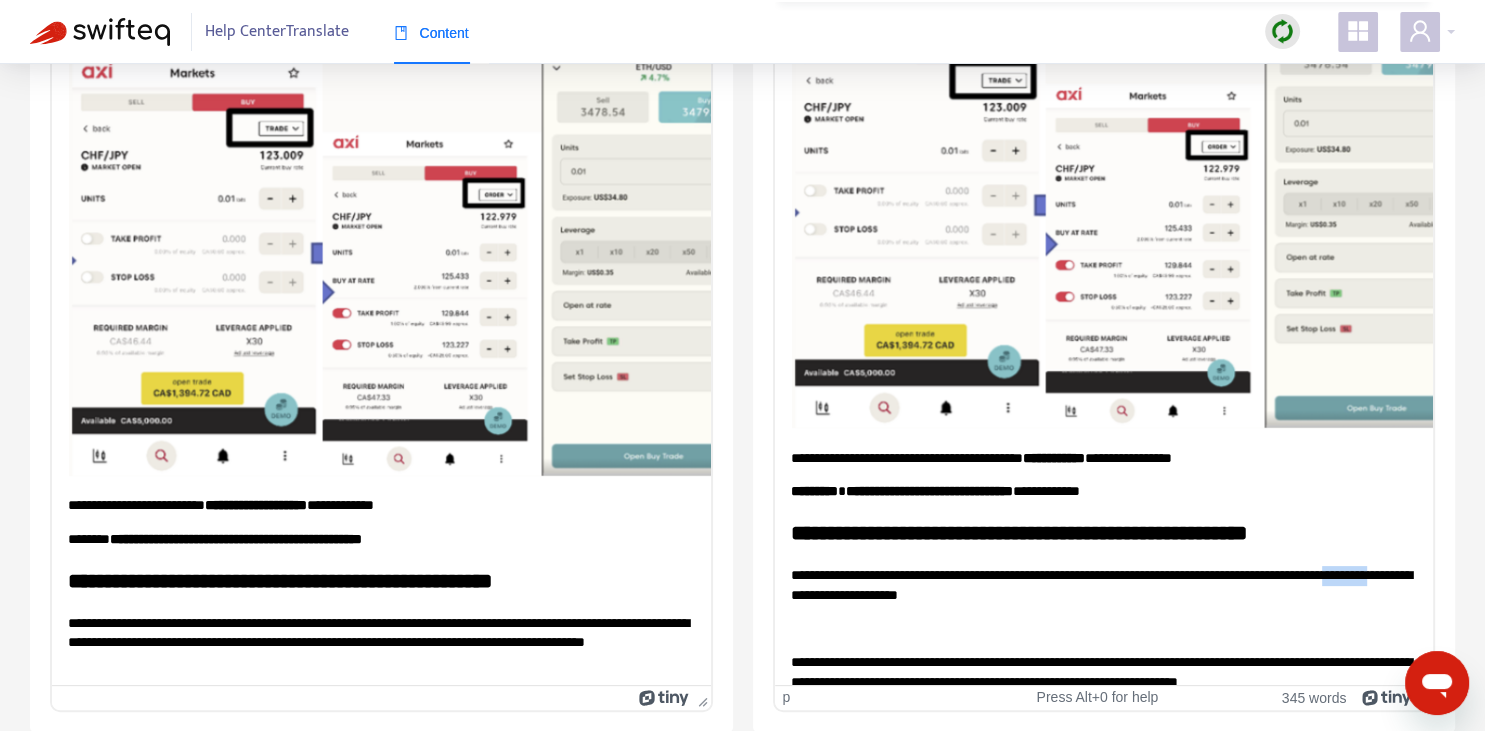click on "**********" at bounding box center [1103, 584] 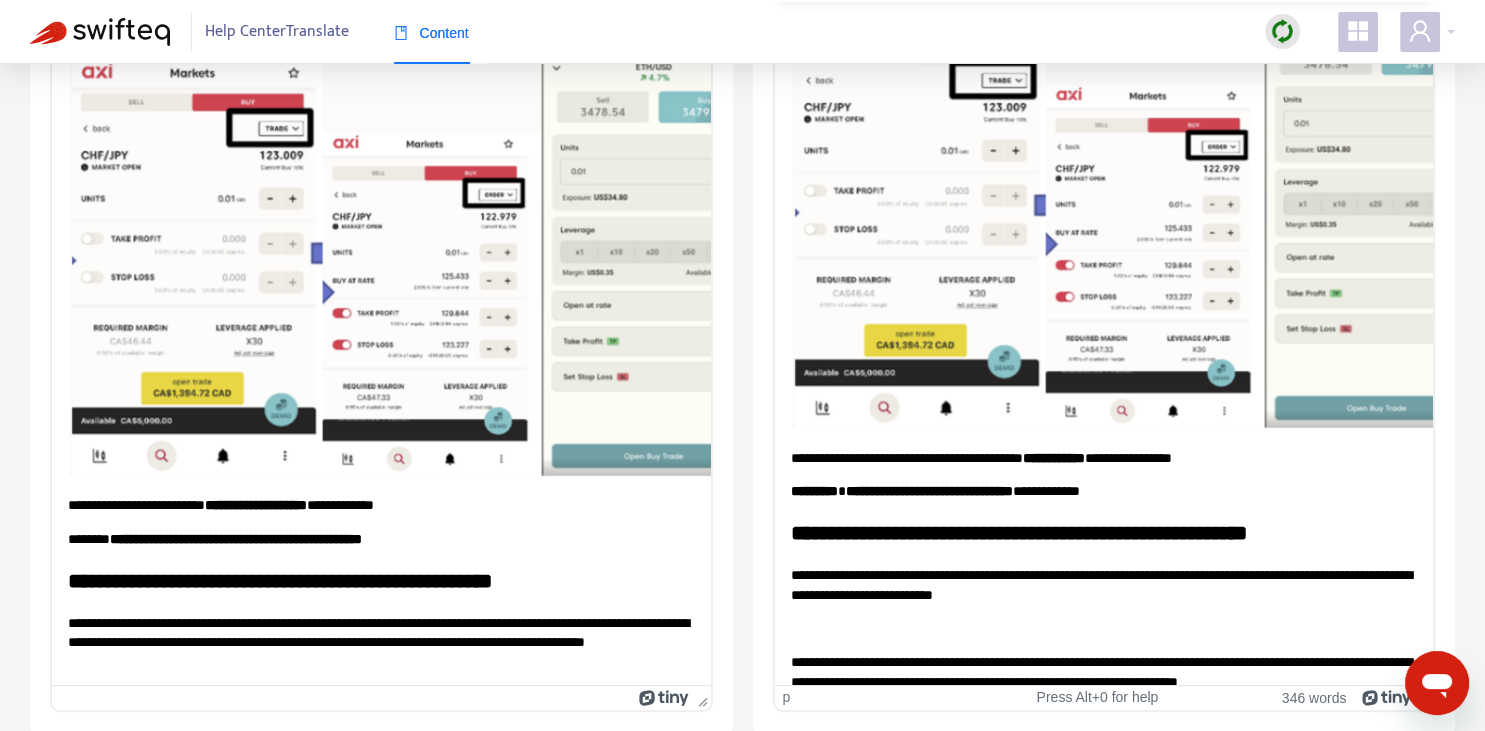 click on "**********" at bounding box center [1103, 584] 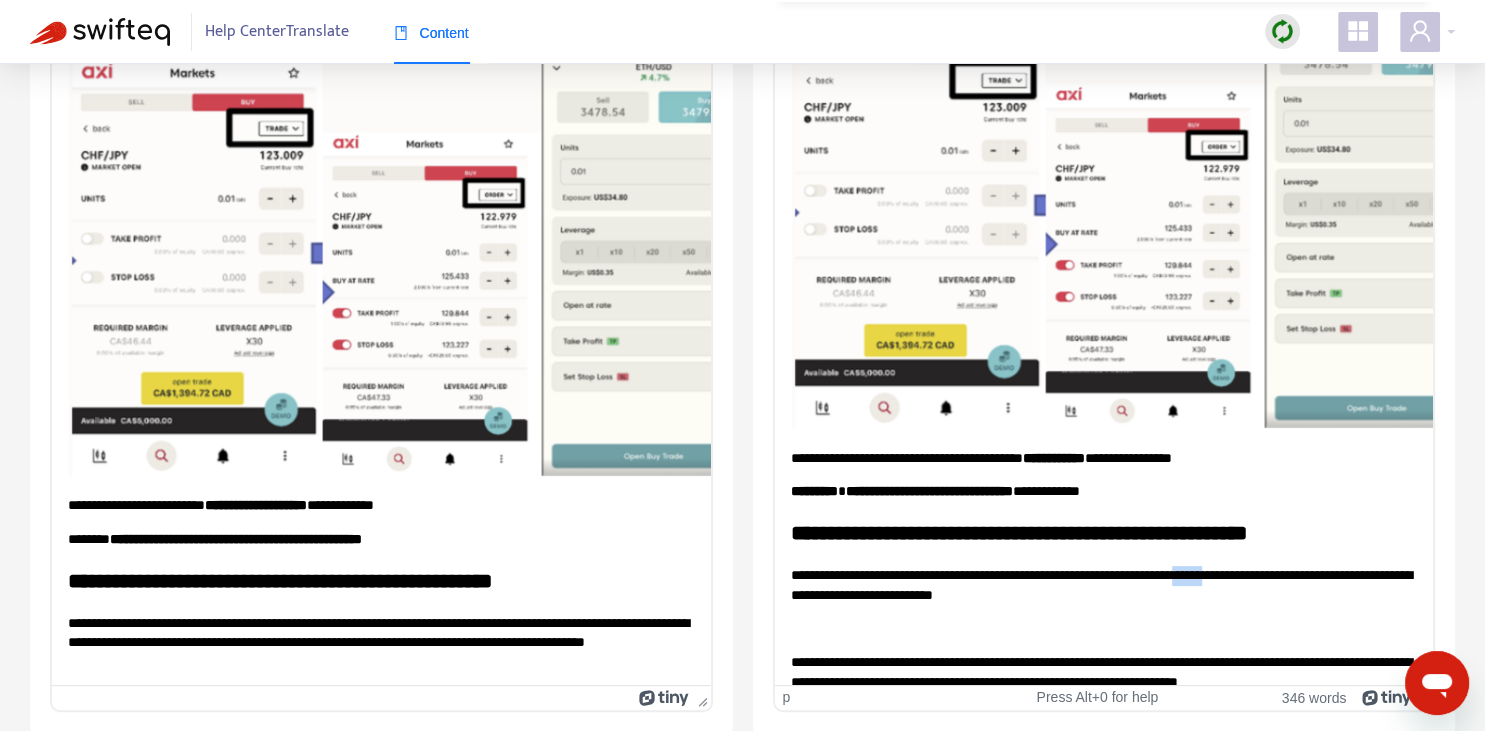 click on "**********" at bounding box center [1103, 584] 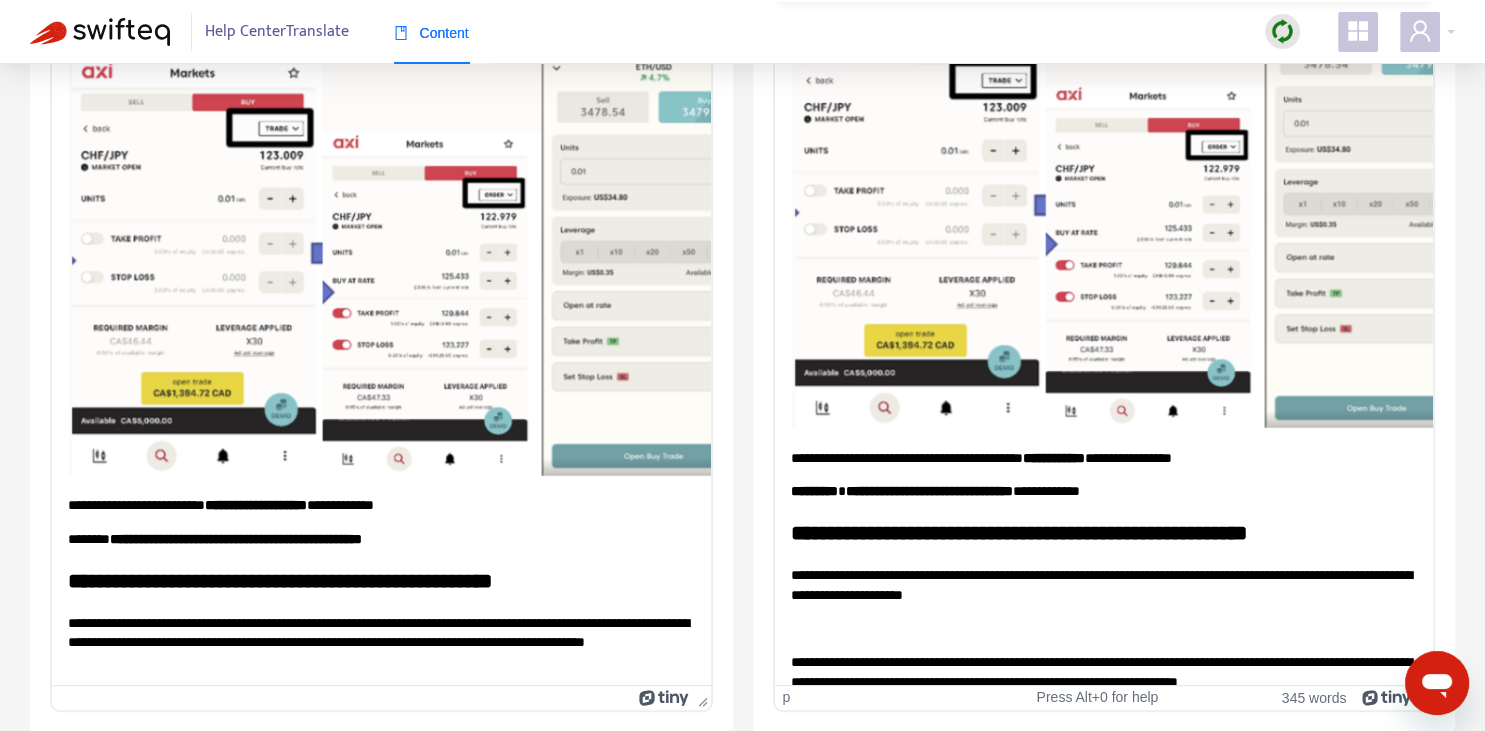 click on "**********" at bounding box center [1103, 584] 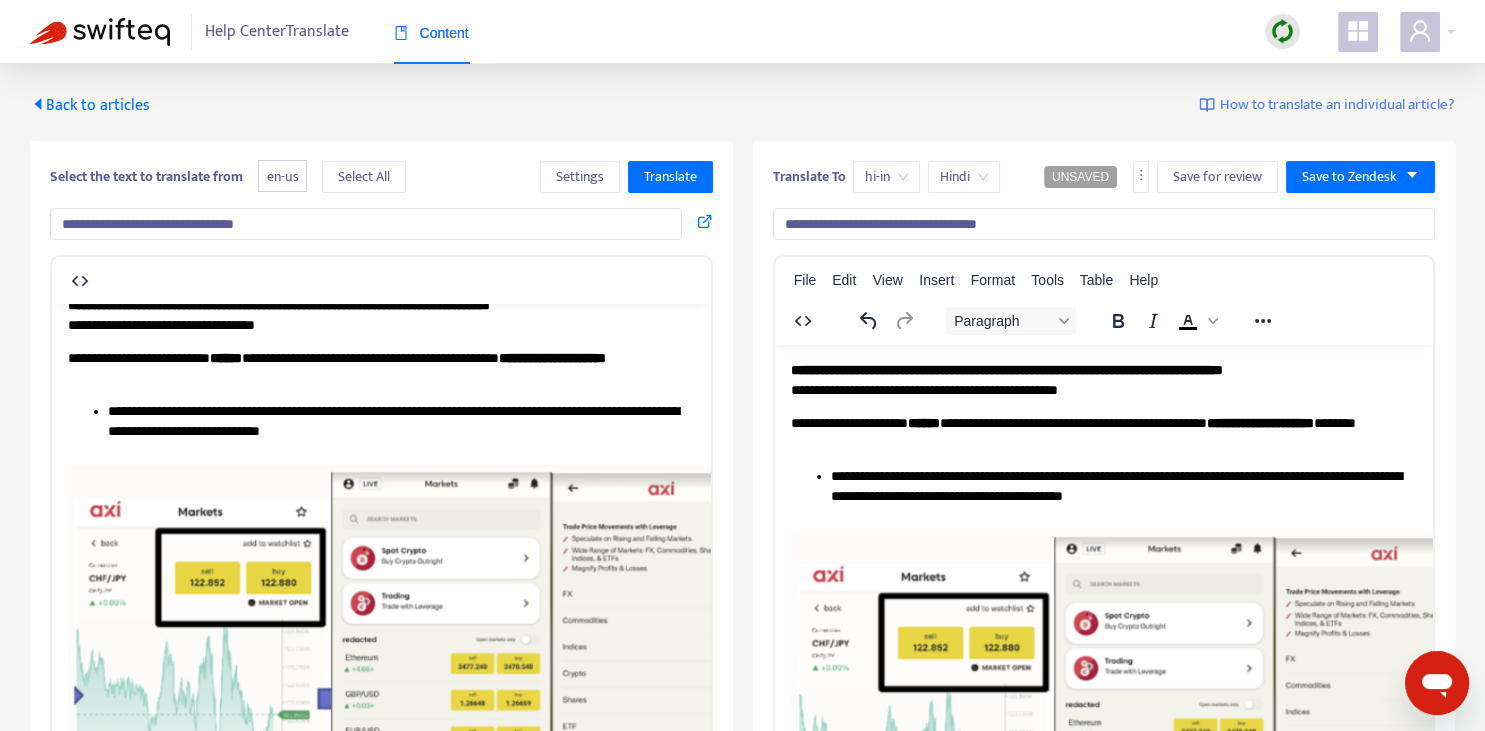 scroll, scrollTop: 0, scrollLeft: 0, axis: both 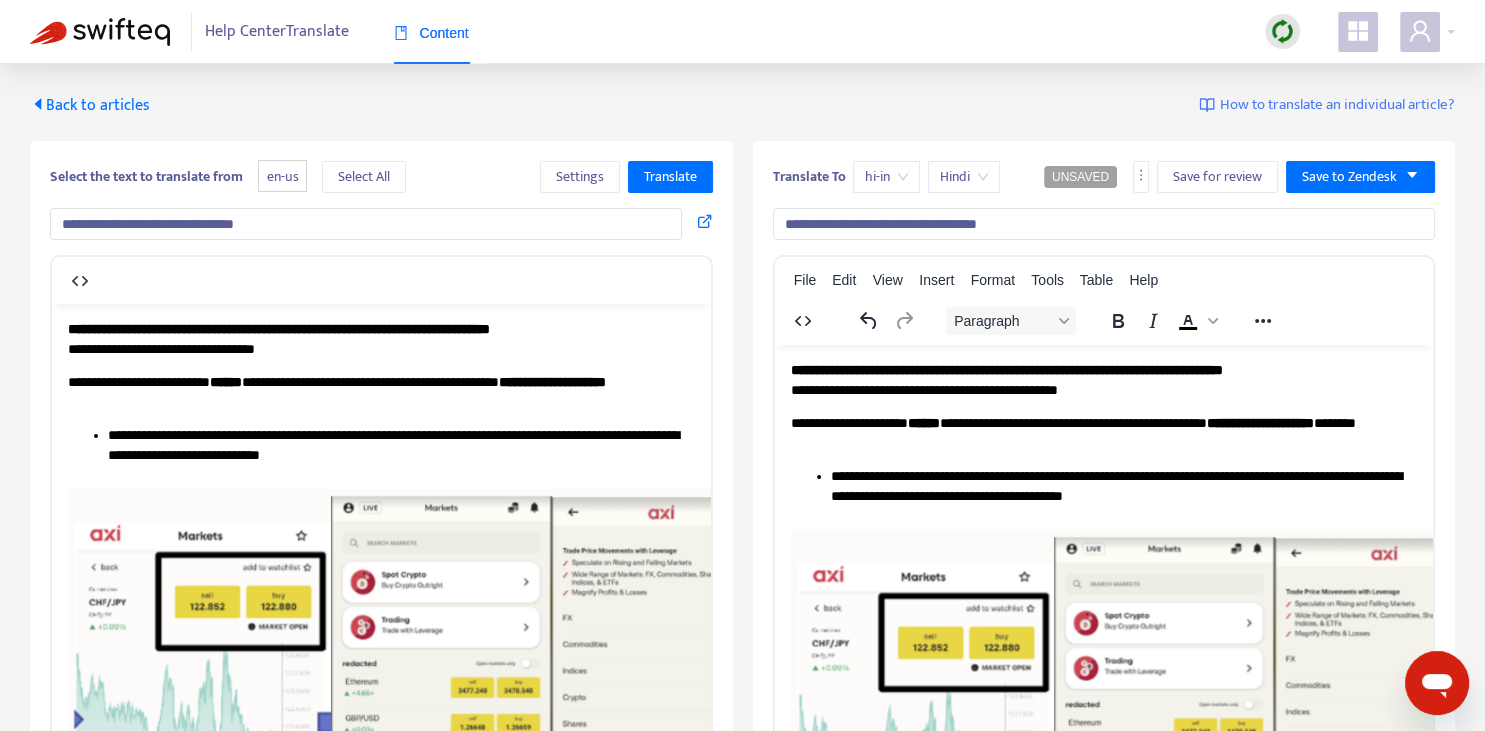 click on "**********" at bounding box center [1006, 369] 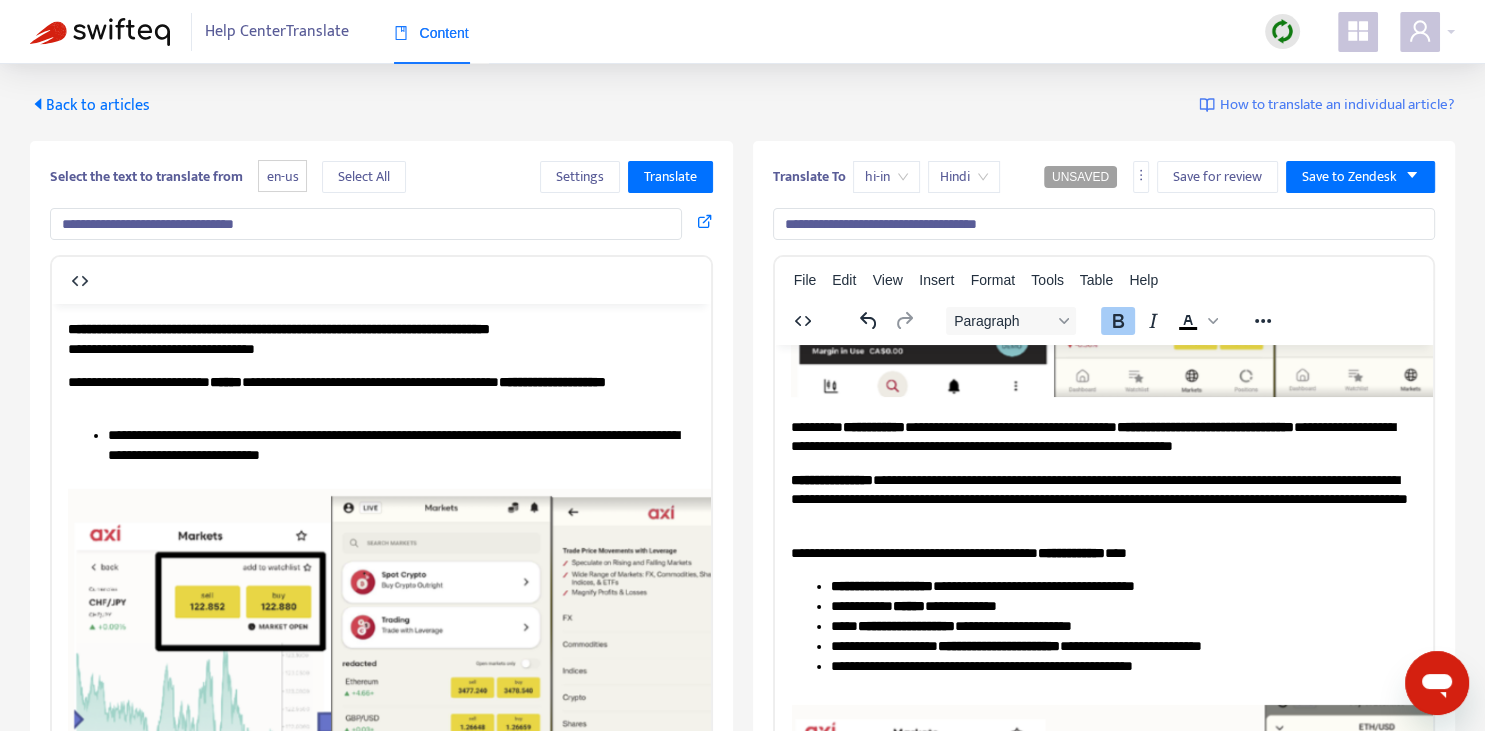 scroll, scrollTop: 563, scrollLeft: 0, axis: vertical 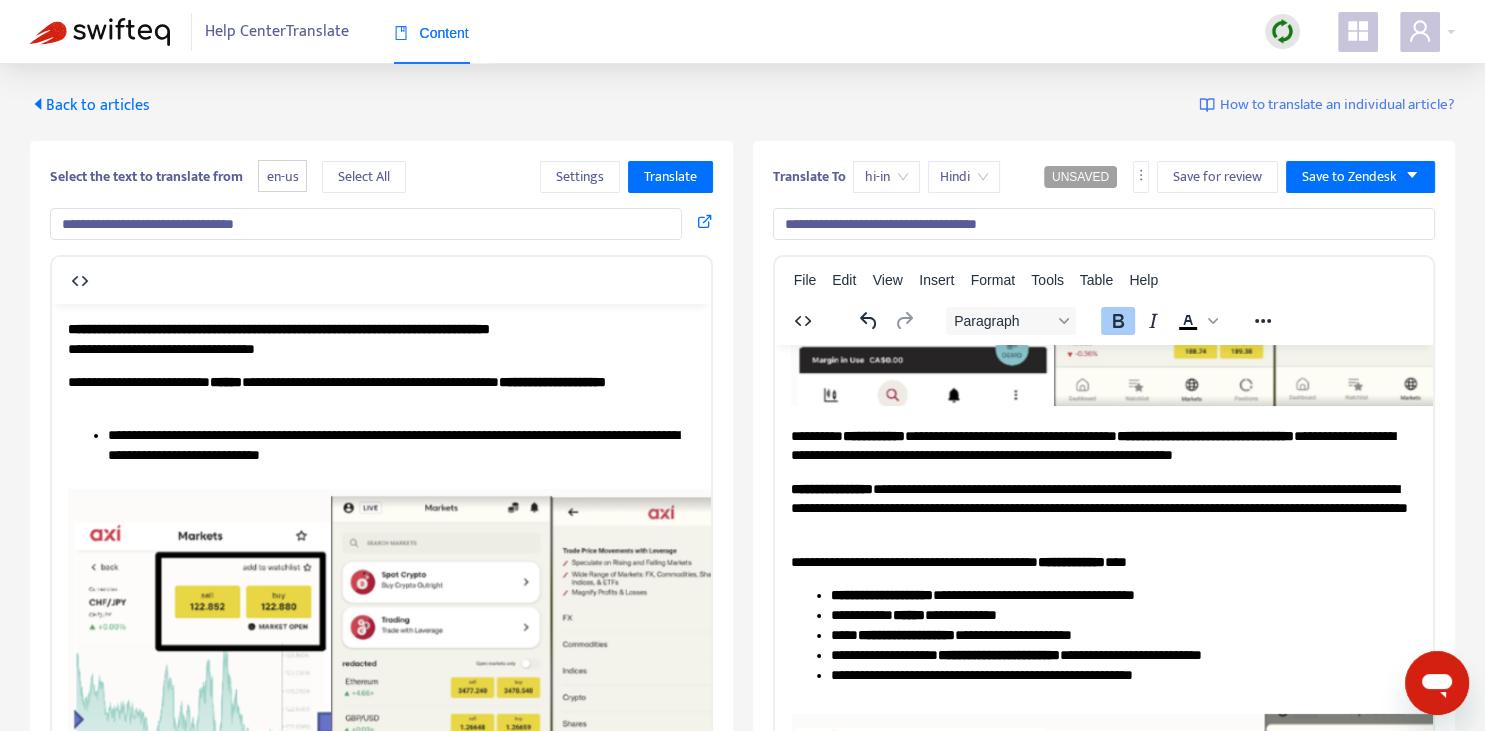 click on "**********" at bounding box center [1103, 445] 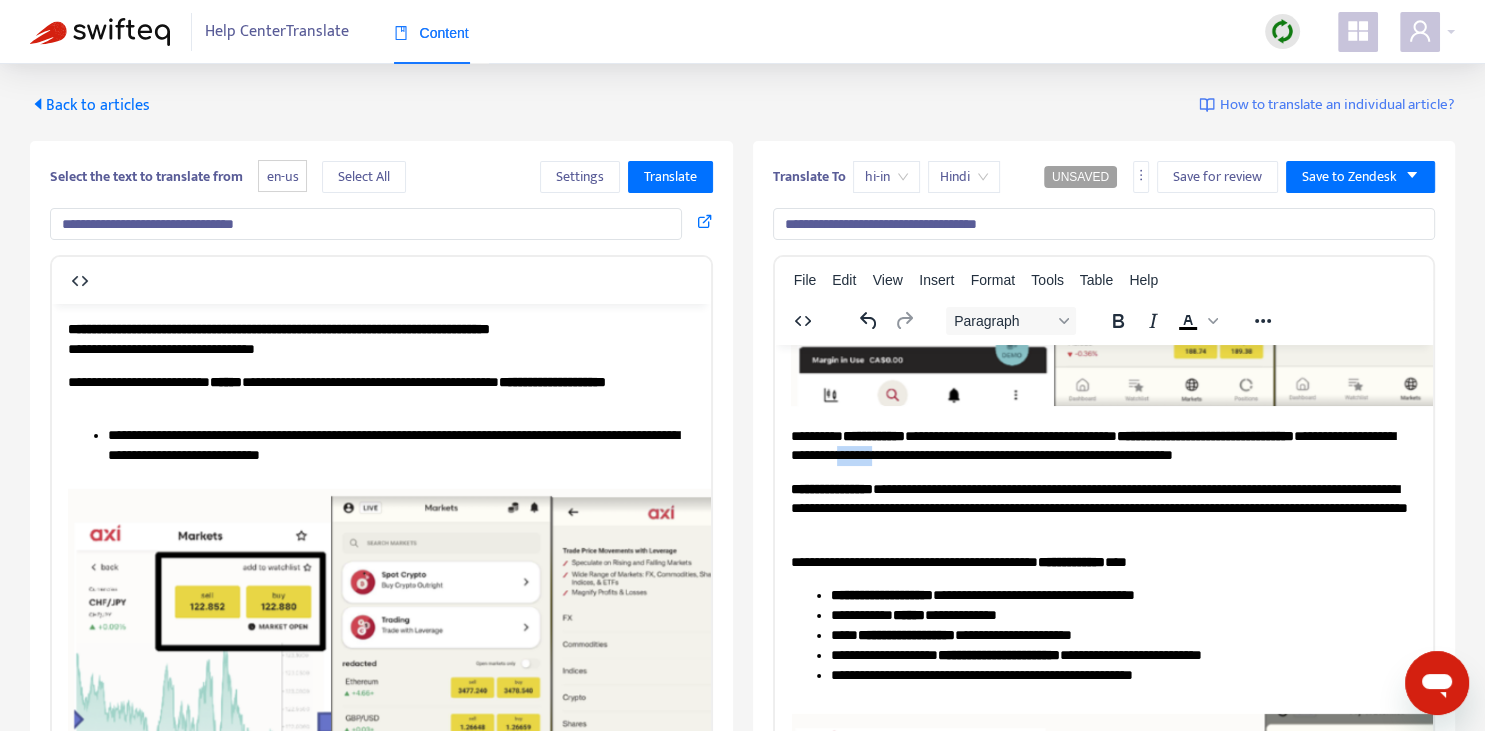 click on "**********" at bounding box center [1103, 445] 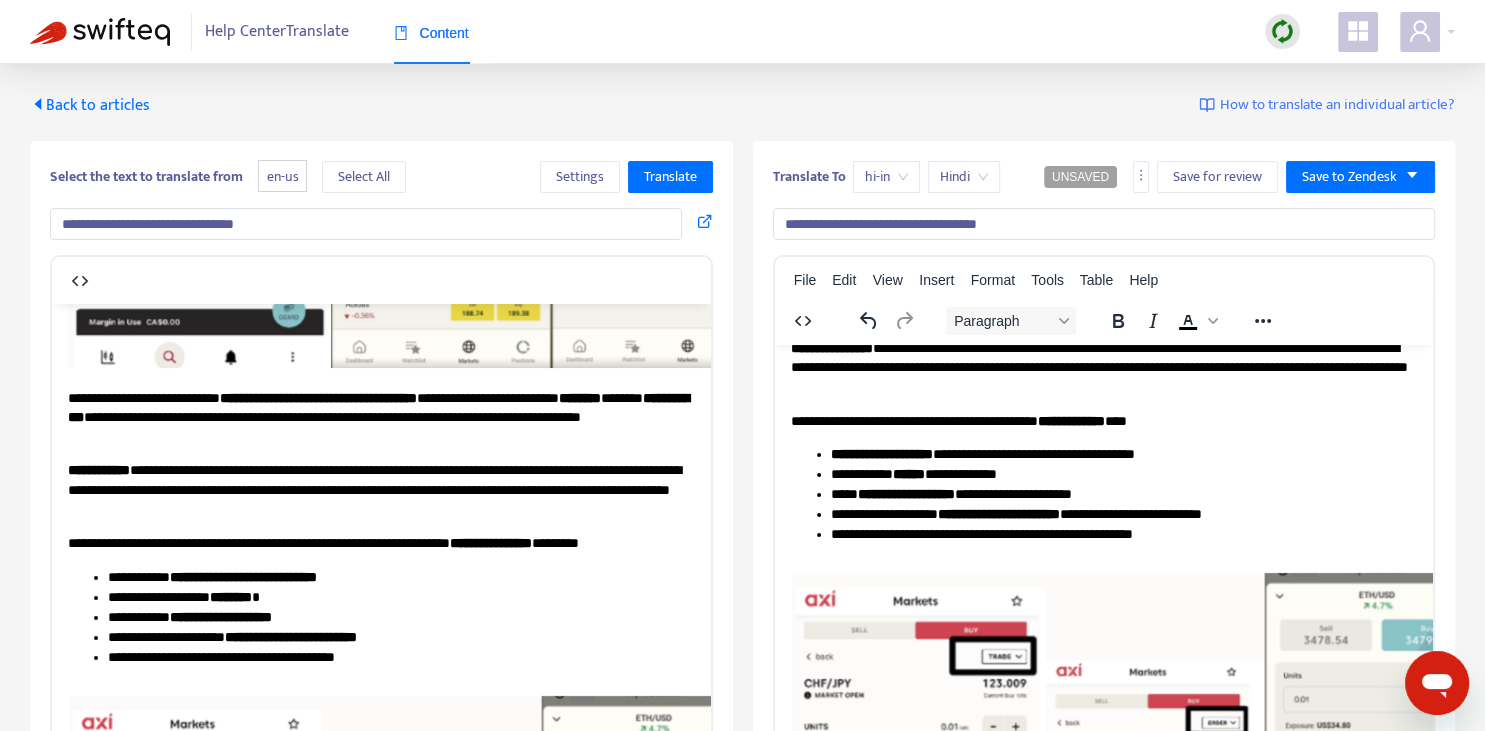 scroll, scrollTop: 563, scrollLeft: 0, axis: vertical 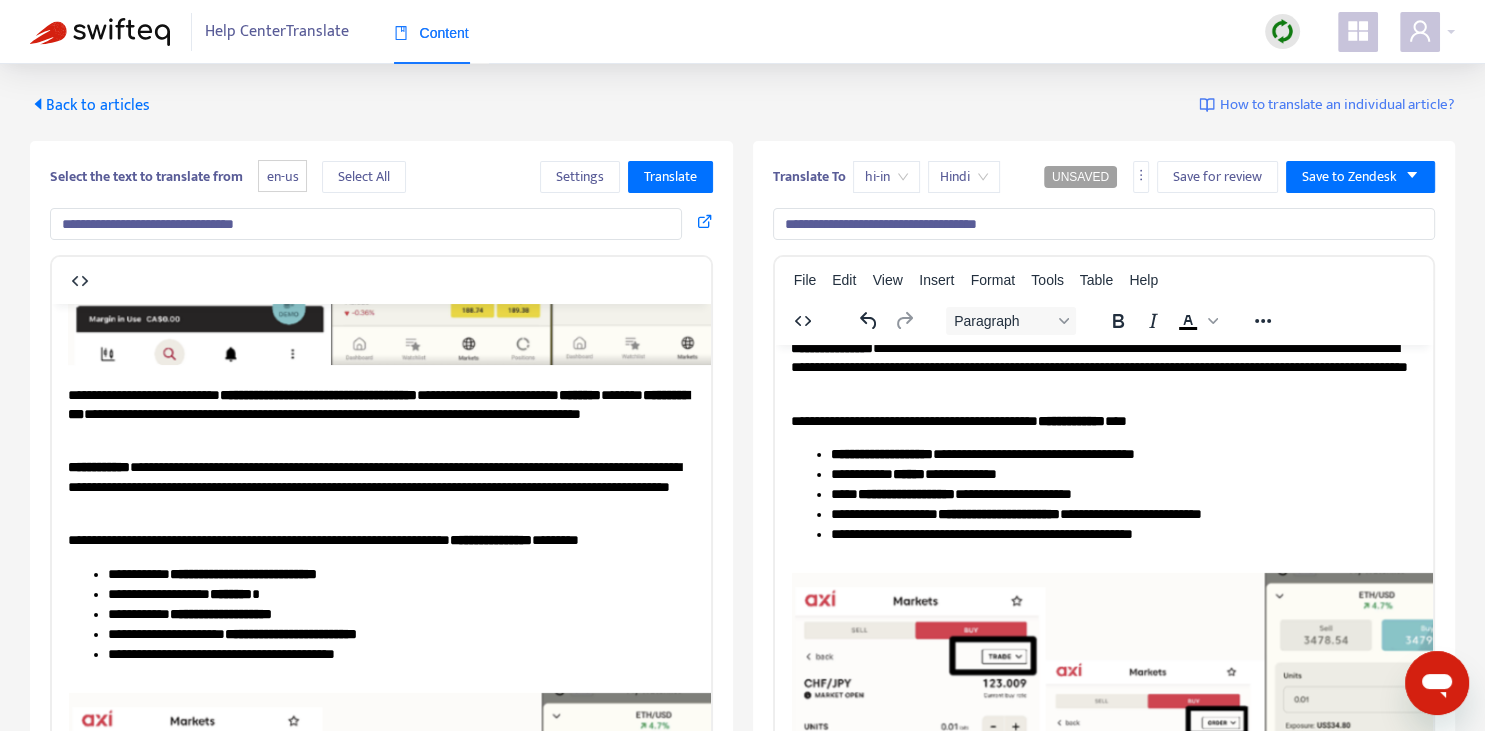 click on "**********" at bounding box center (1123, 474) 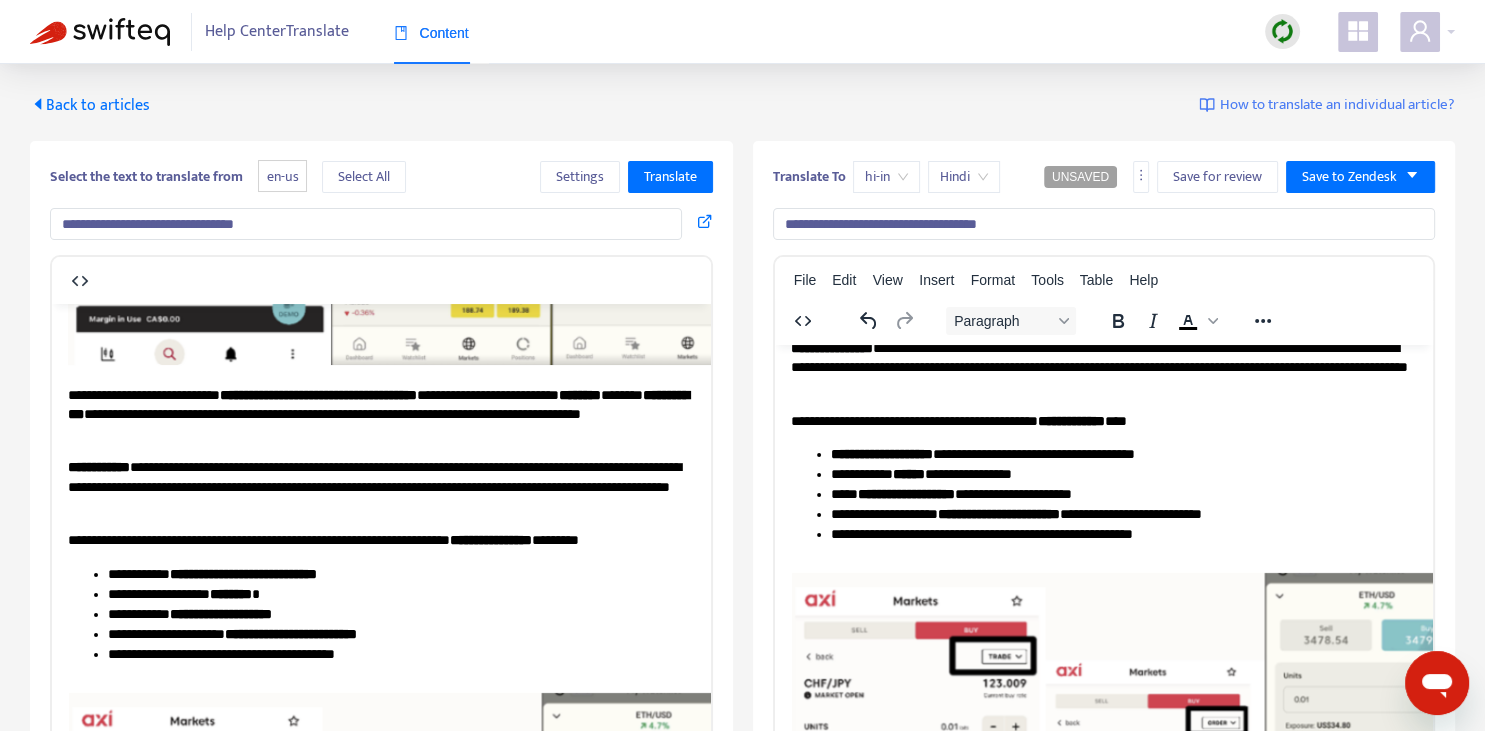 click on "**********" at bounding box center (1123, 514) 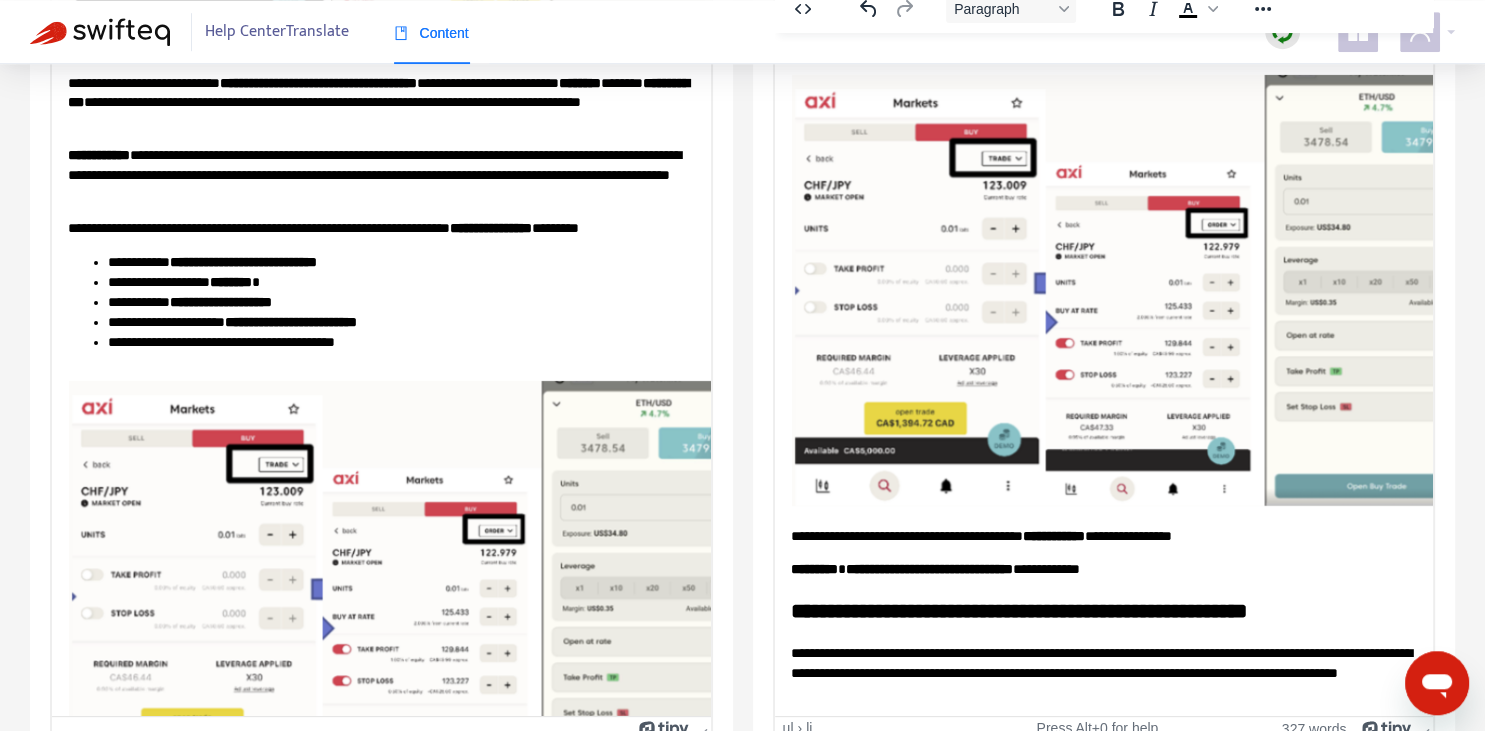 scroll, scrollTop: 343, scrollLeft: 0, axis: vertical 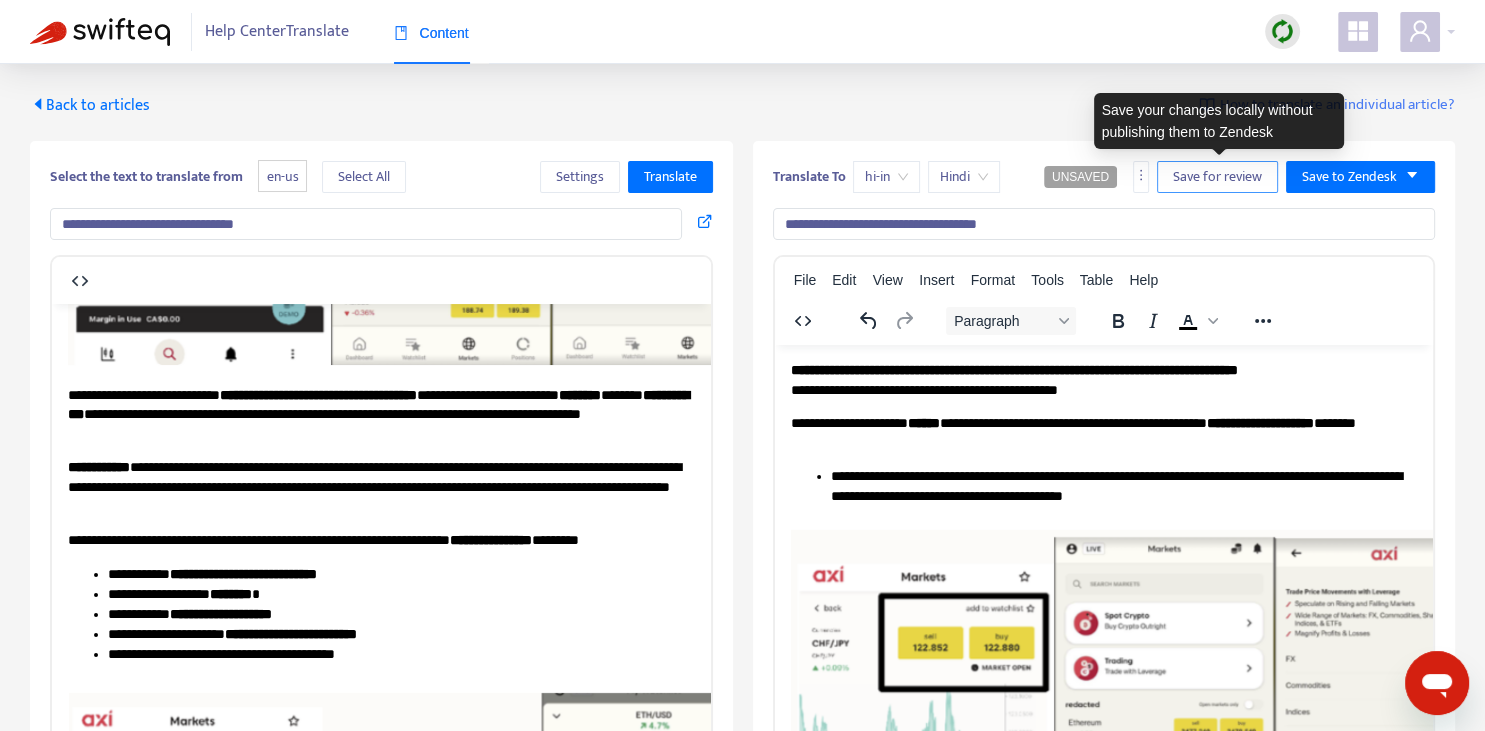 click on "Save for review" at bounding box center [1217, 177] 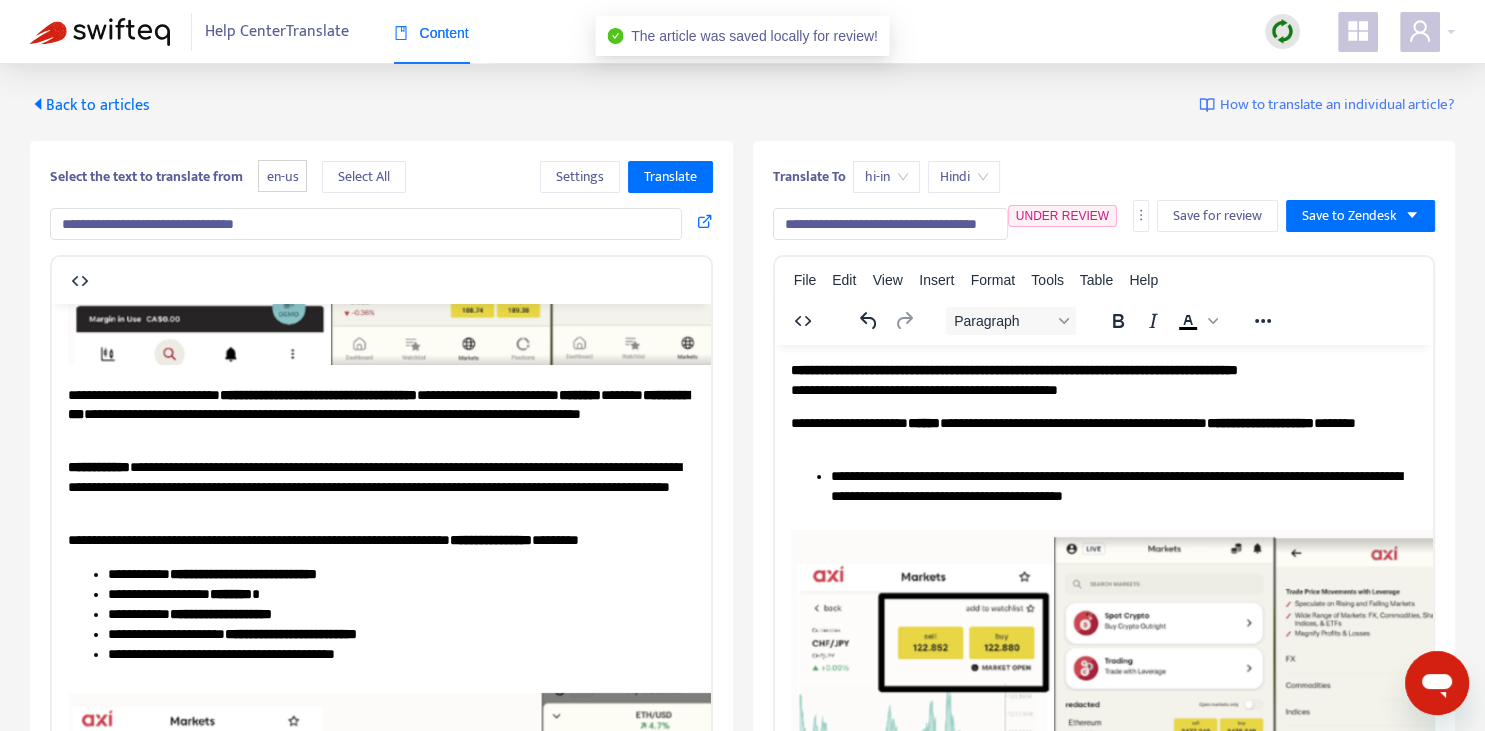 click on "Back to articles" at bounding box center (90, 105) 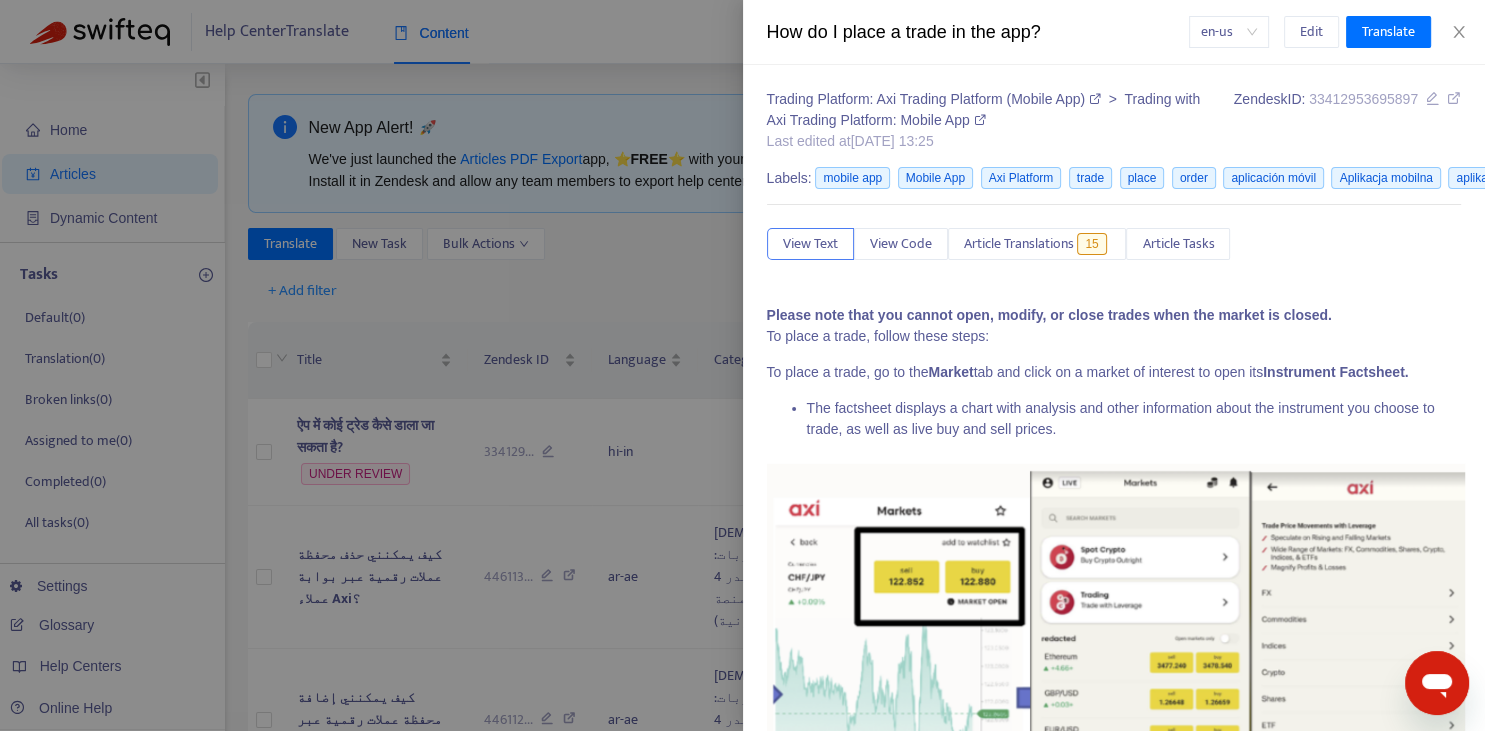 click at bounding box center (742, 365) 